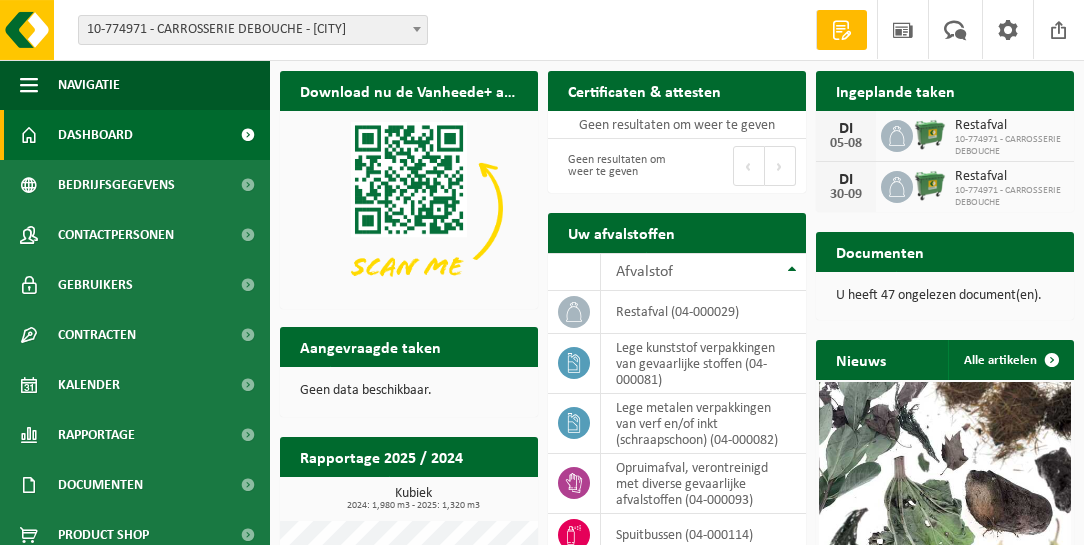 scroll, scrollTop: 0, scrollLeft: 0, axis: both 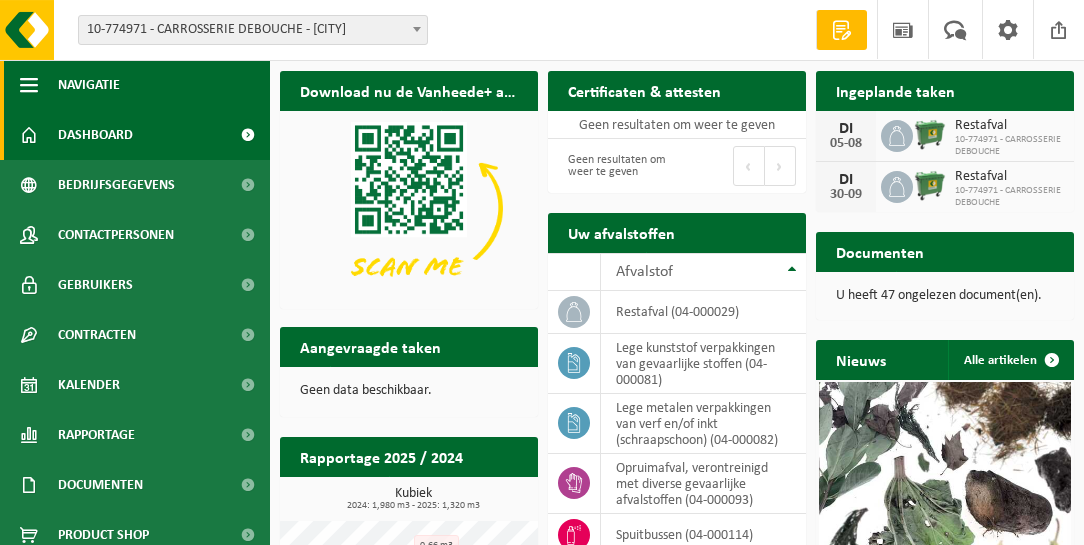 click at bounding box center (29, 85) 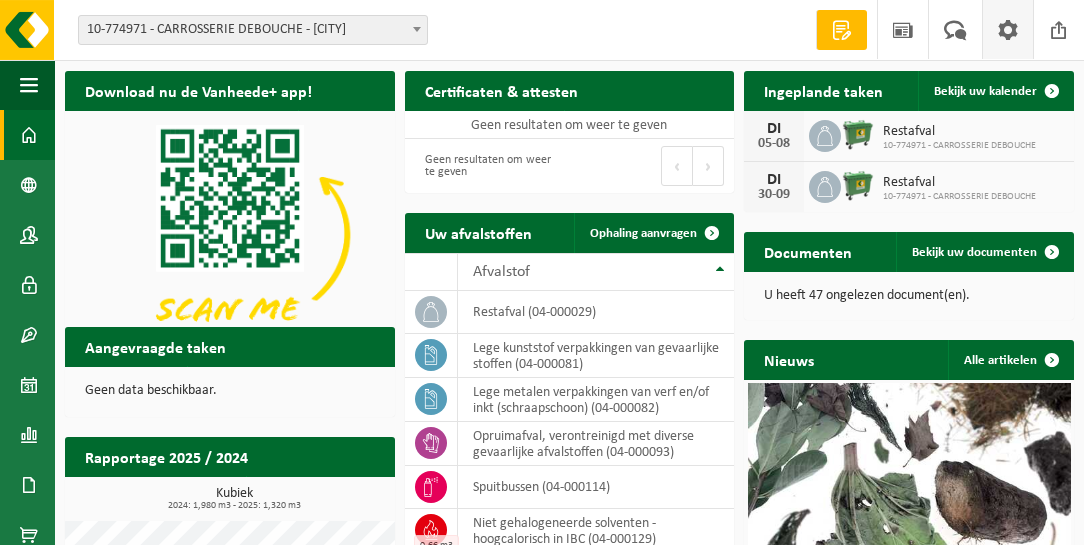 click at bounding box center [1008, 29] 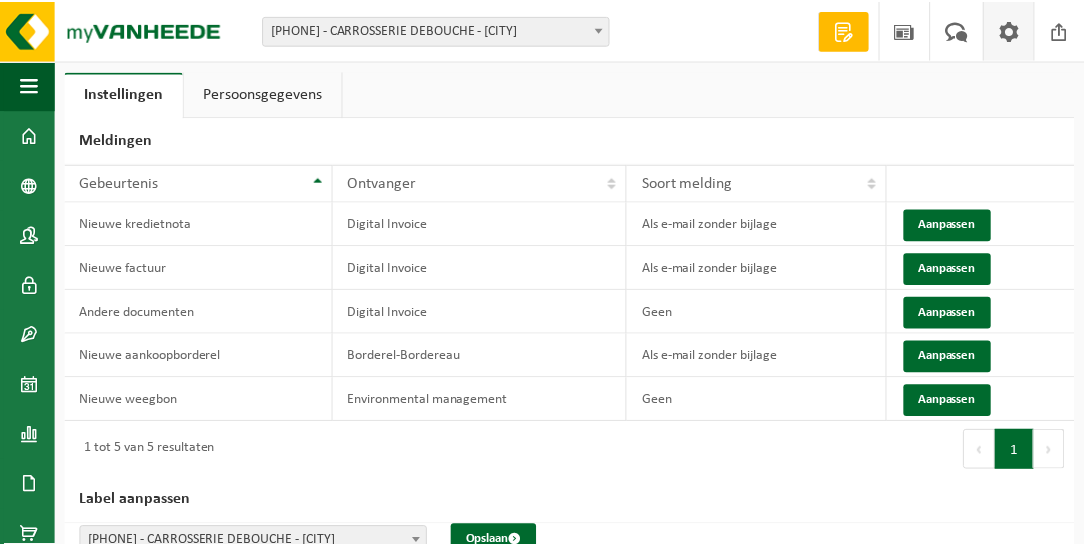 scroll, scrollTop: 0, scrollLeft: 0, axis: both 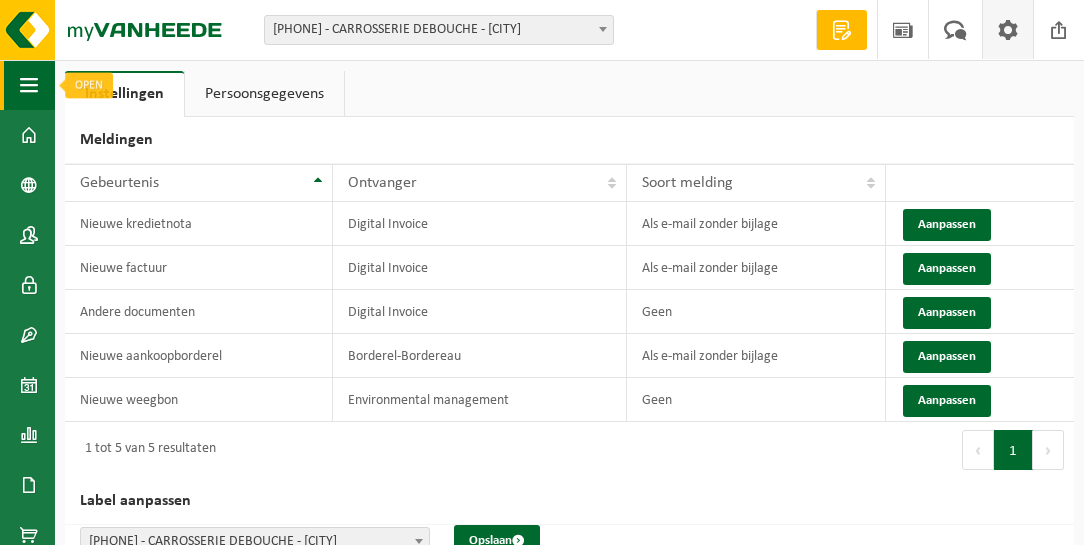 click at bounding box center (29, 85) 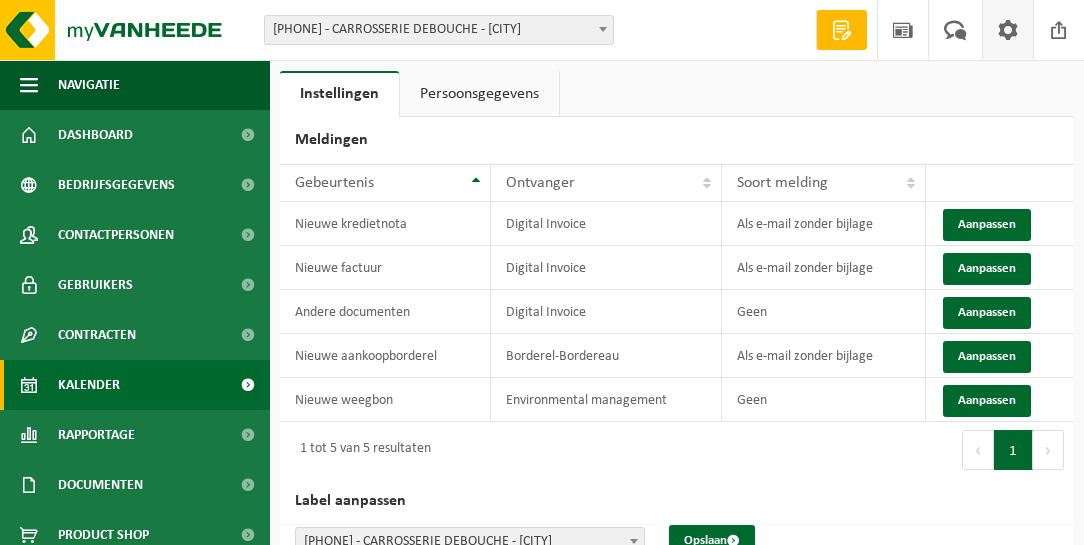 scroll, scrollTop: 65, scrollLeft: 0, axis: vertical 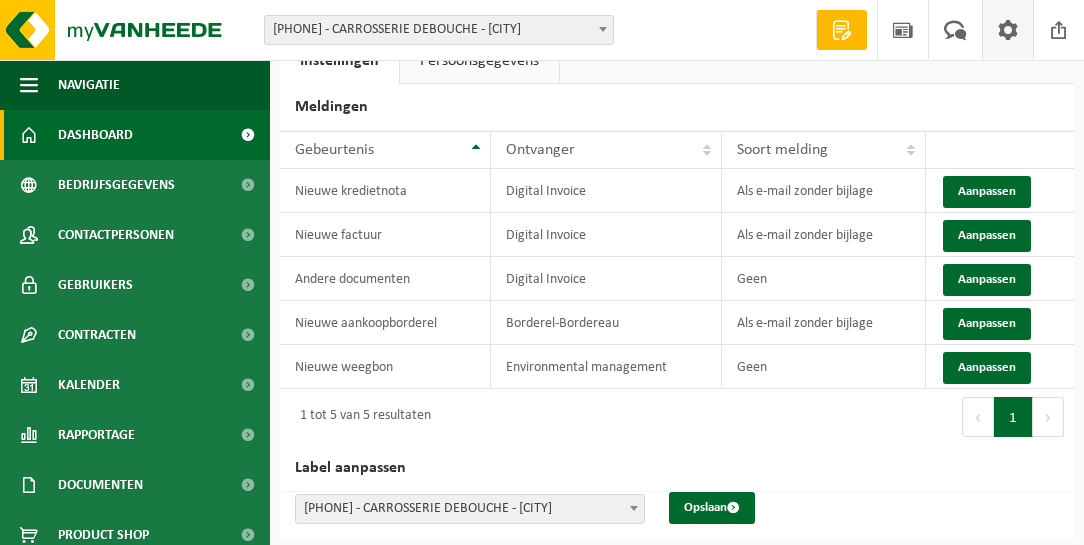 click on "Dashboard" at bounding box center (95, 135) 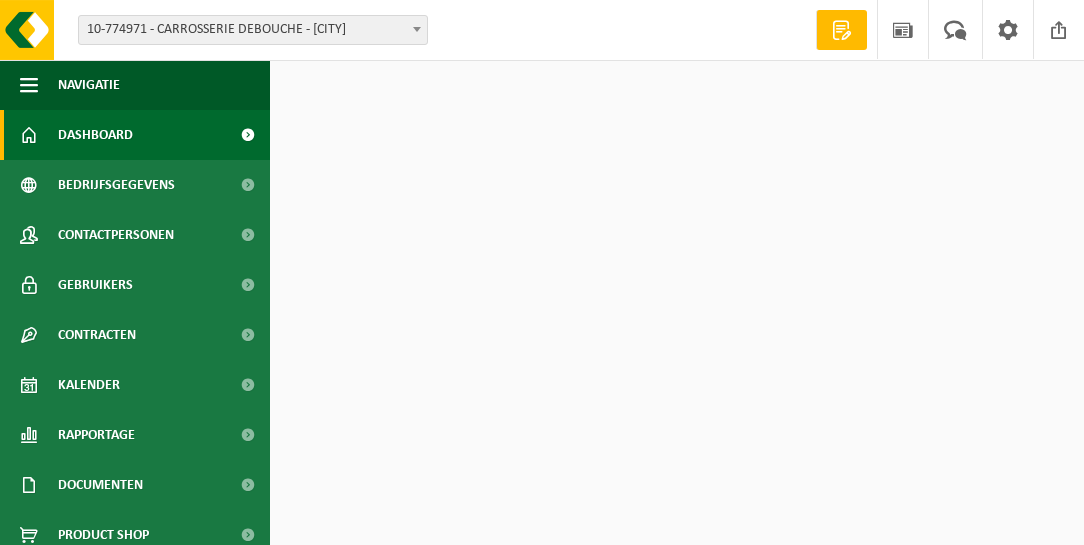 scroll, scrollTop: 0, scrollLeft: 0, axis: both 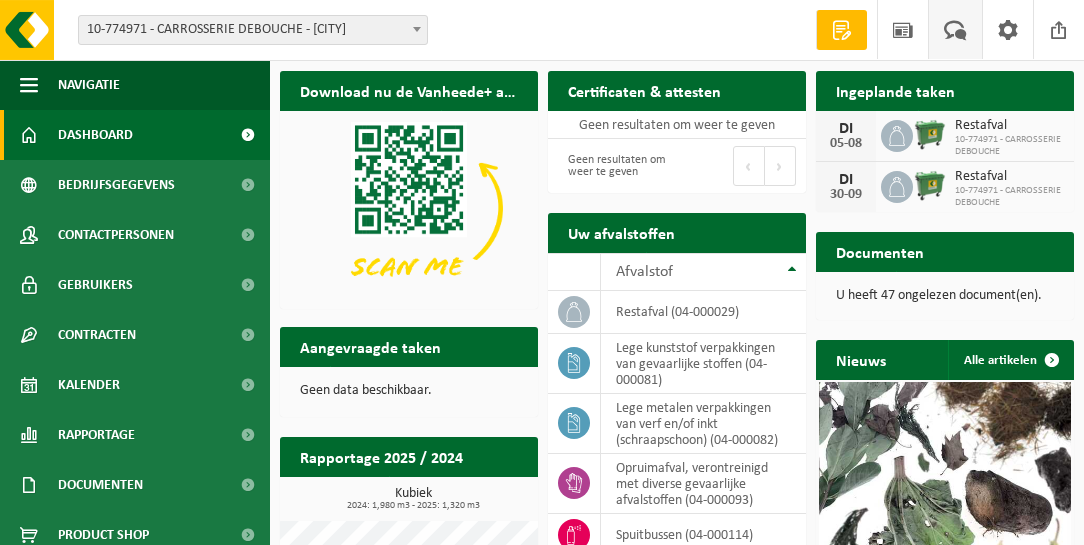 click at bounding box center [955, 29] 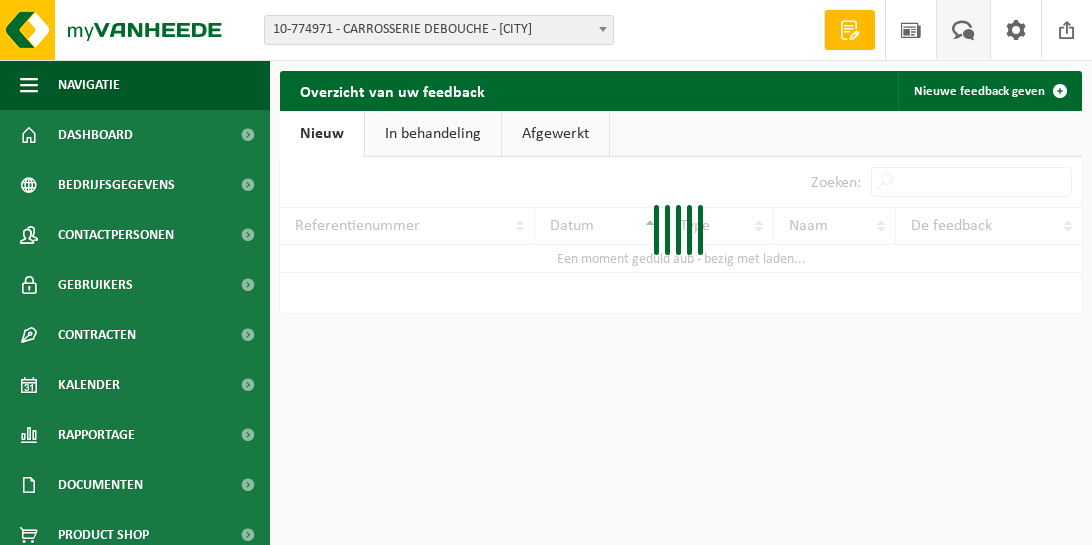 scroll, scrollTop: 0, scrollLeft: 0, axis: both 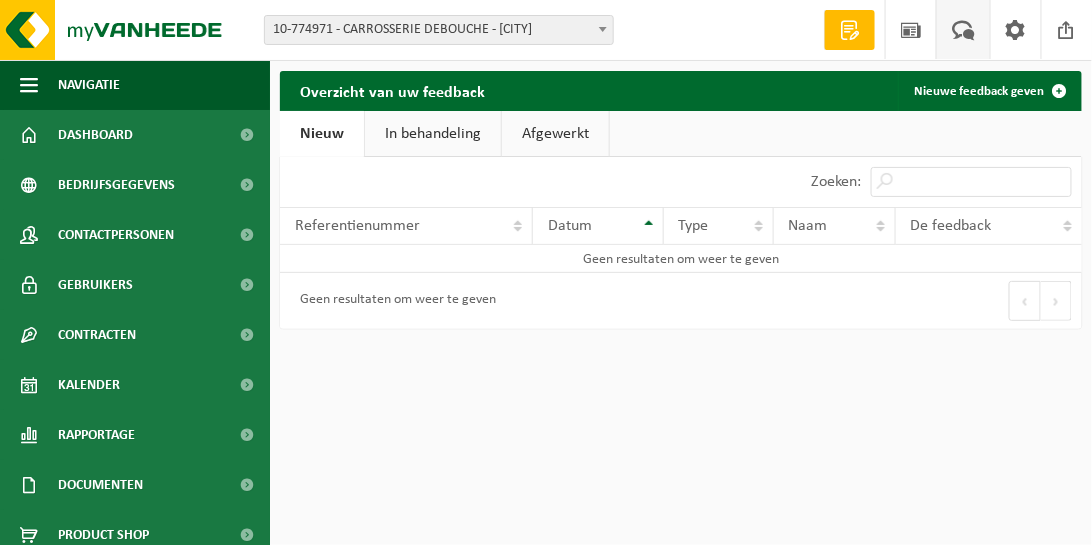 click at bounding box center [850, 30] 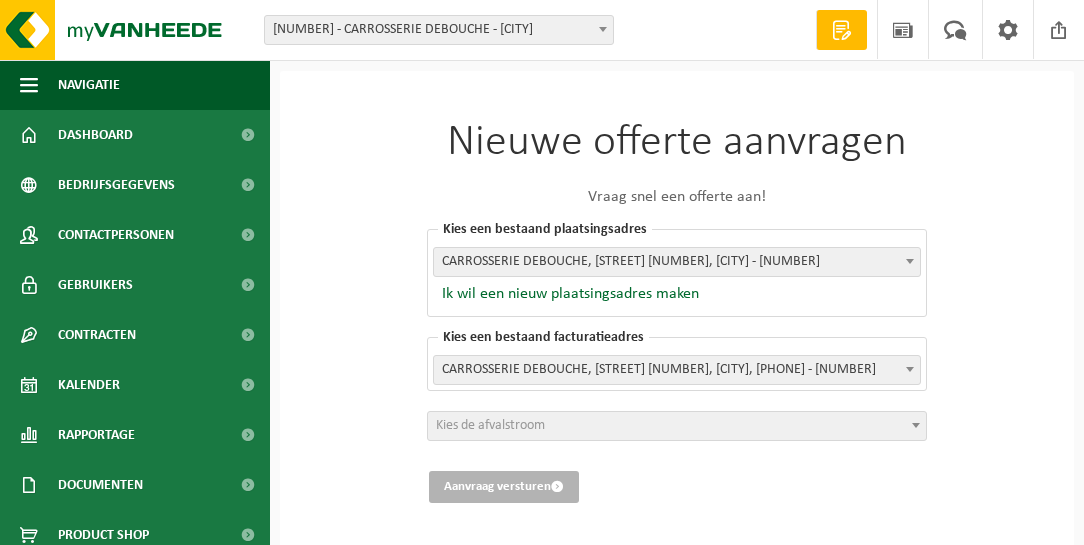 scroll, scrollTop: 0, scrollLeft: 0, axis: both 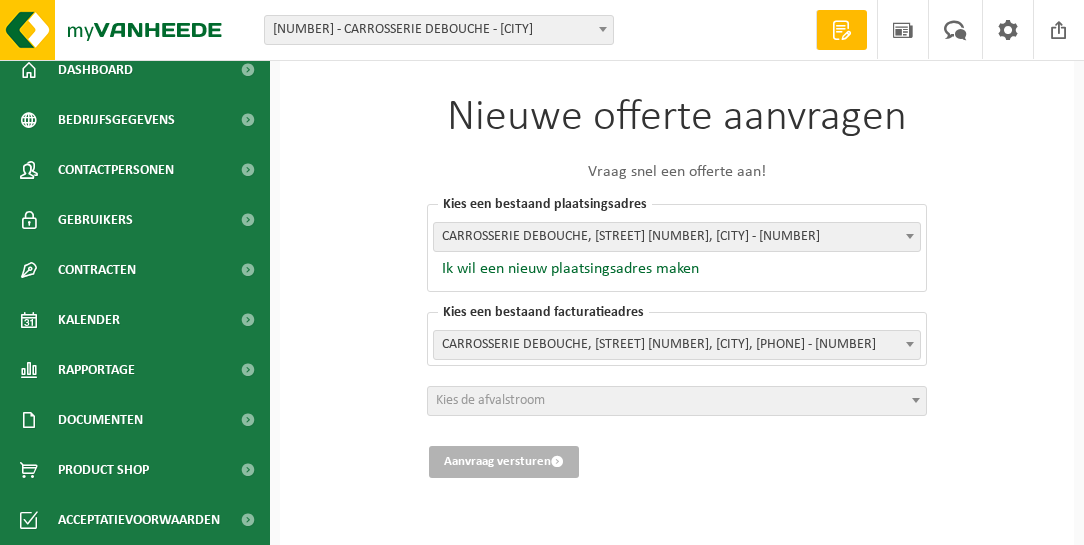 drag, startPoint x: 1020, startPoint y: 1, endPoint x: 768, endPoint y: 24, distance: 253.04742 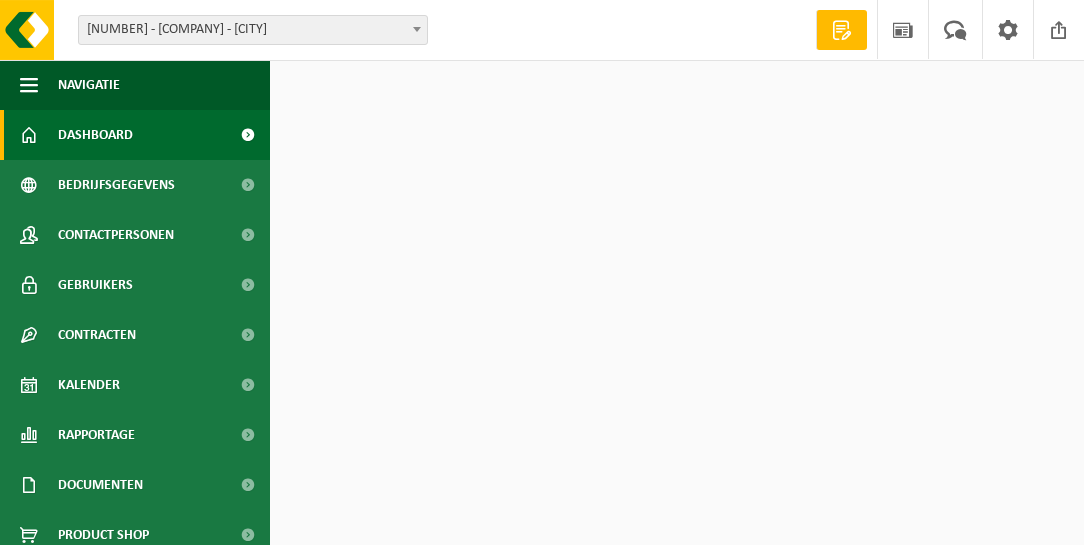 scroll, scrollTop: 0, scrollLeft: 0, axis: both 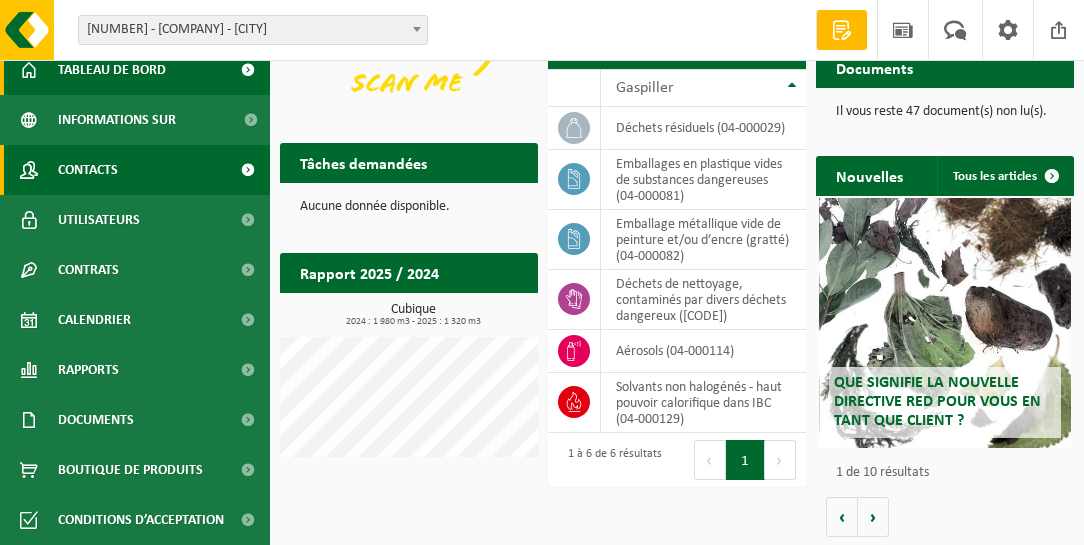 click on "Contacts" at bounding box center [88, 170] 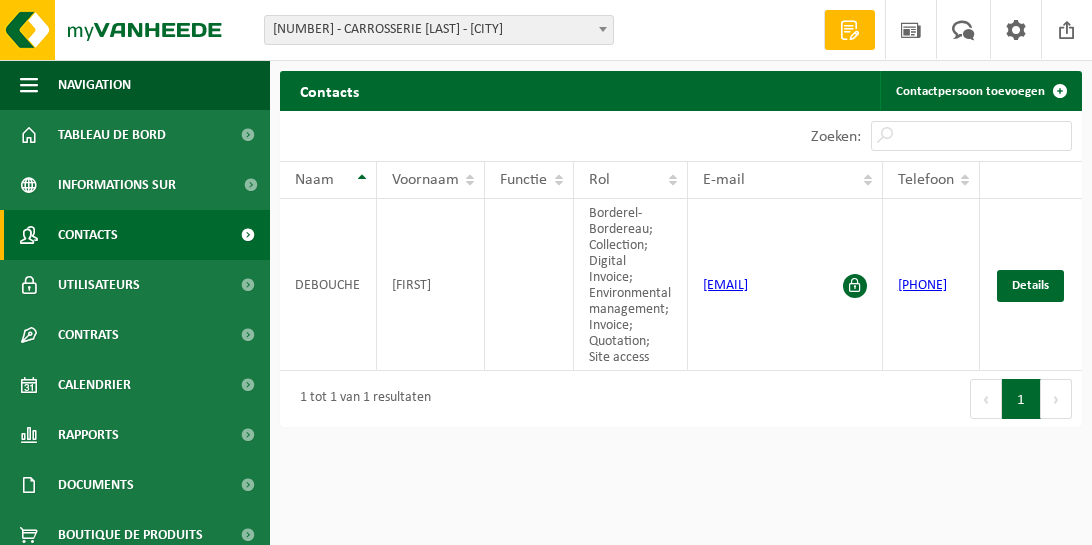 scroll, scrollTop: 0, scrollLeft: 0, axis: both 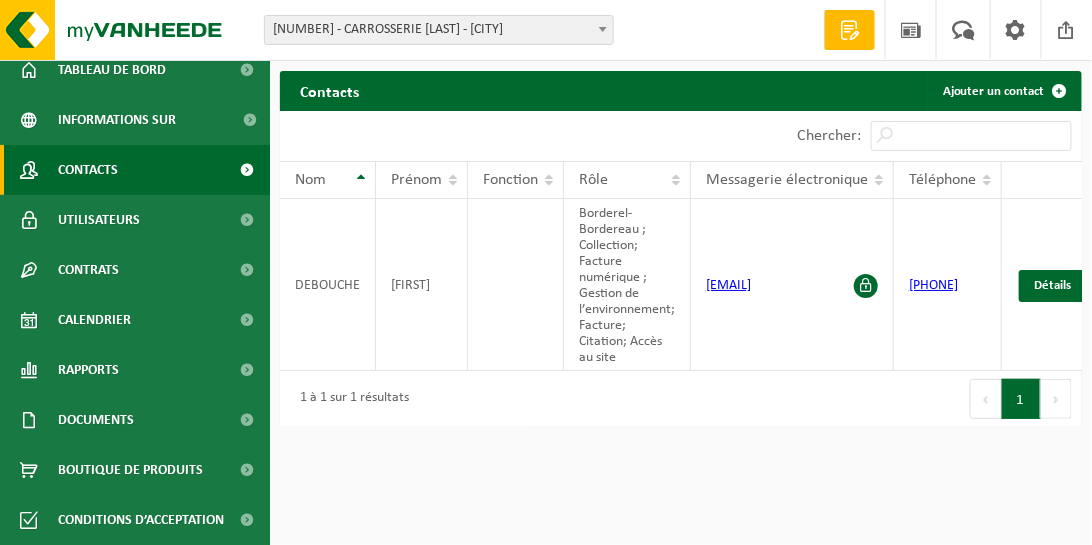 click at bounding box center [850, 30] 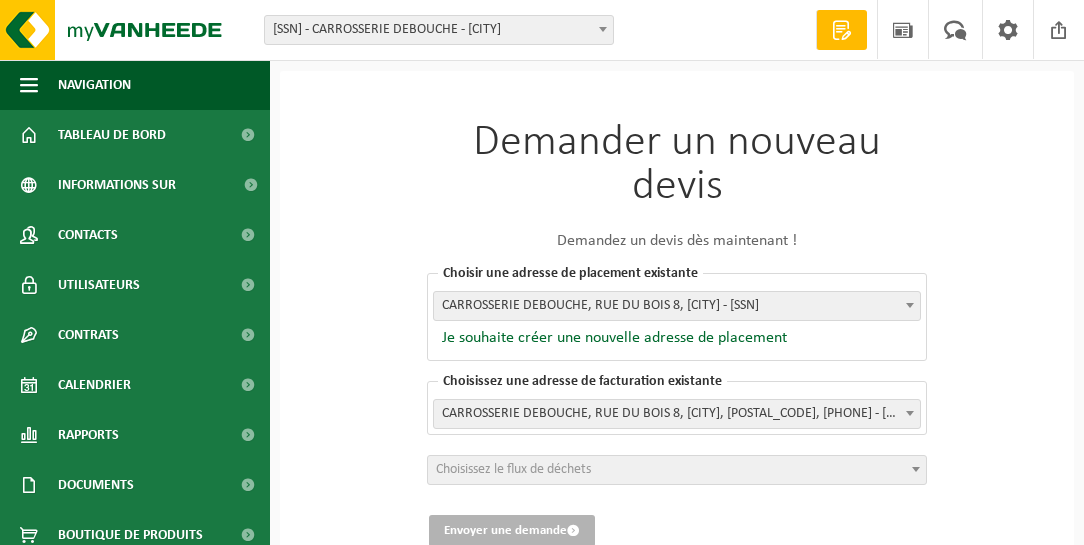 scroll, scrollTop: 0, scrollLeft: 0, axis: both 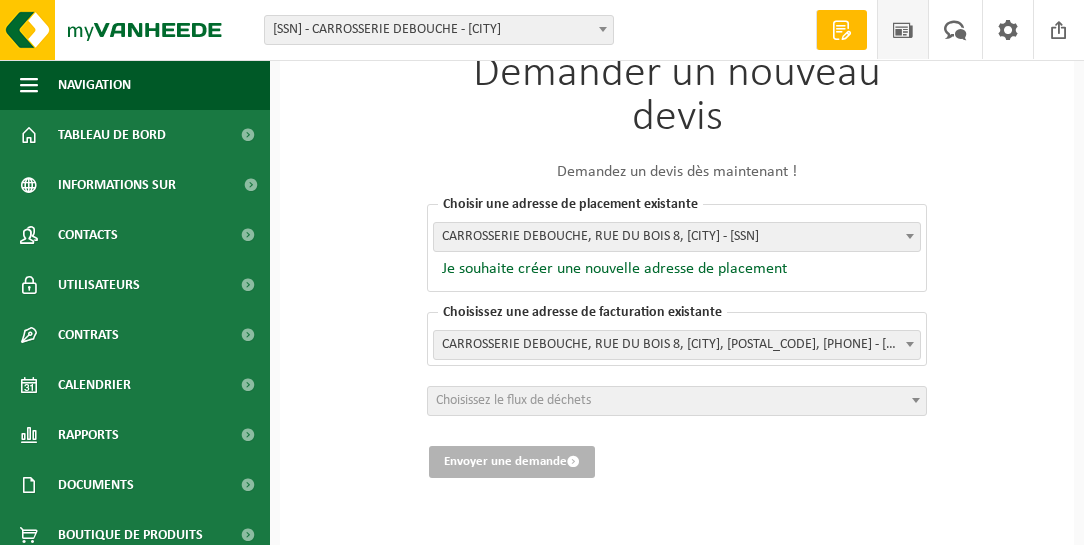 click at bounding box center (903, 29) 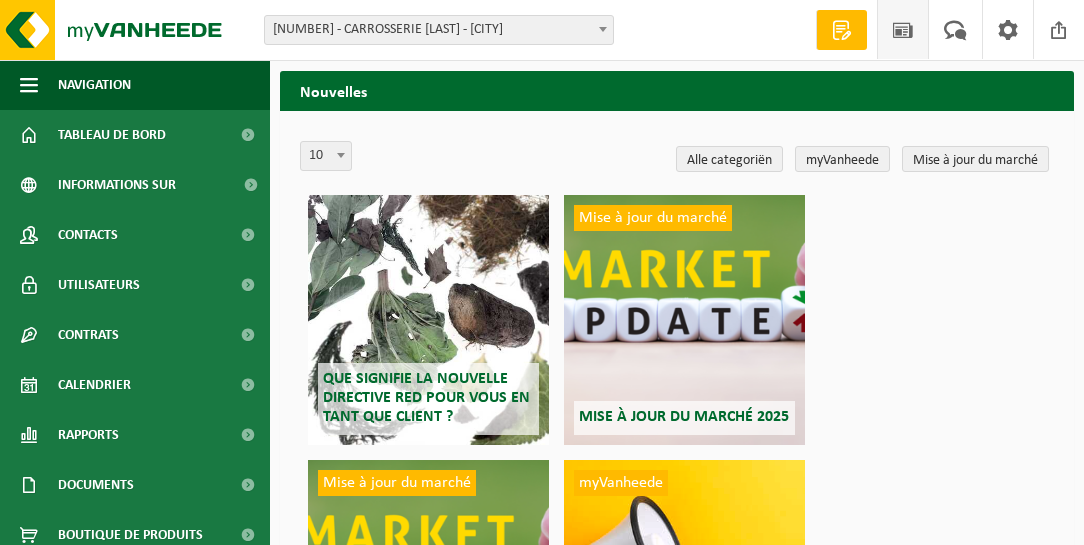 scroll, scrollTop: 0, scrollLeft: 0, axis: both 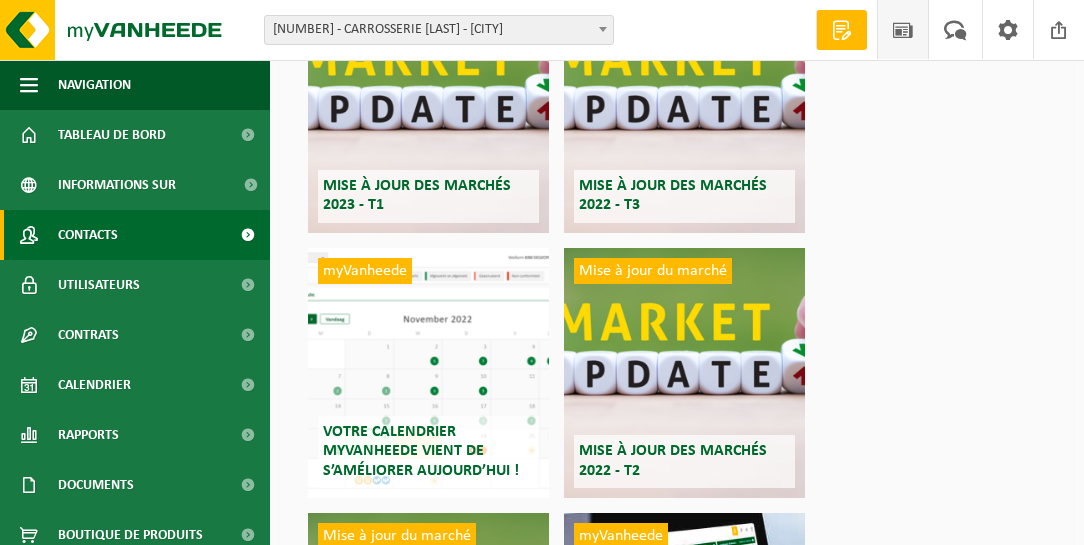 click on "Contacts" at bounding box center [88, 235] 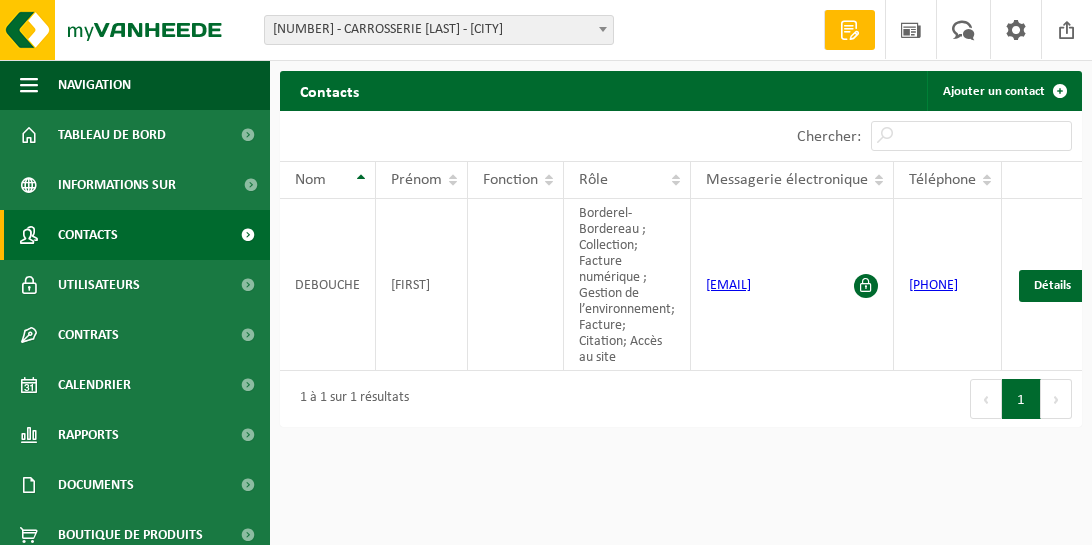 scroll, scrollTop: 0, scrollLeft: 0, axis: both 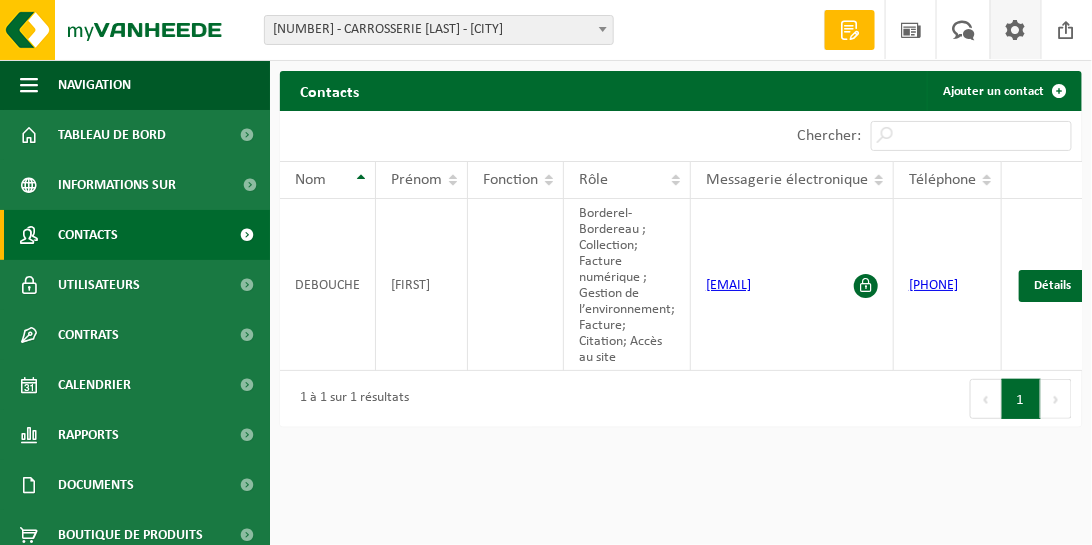 click at bounding box center [1016, 29] 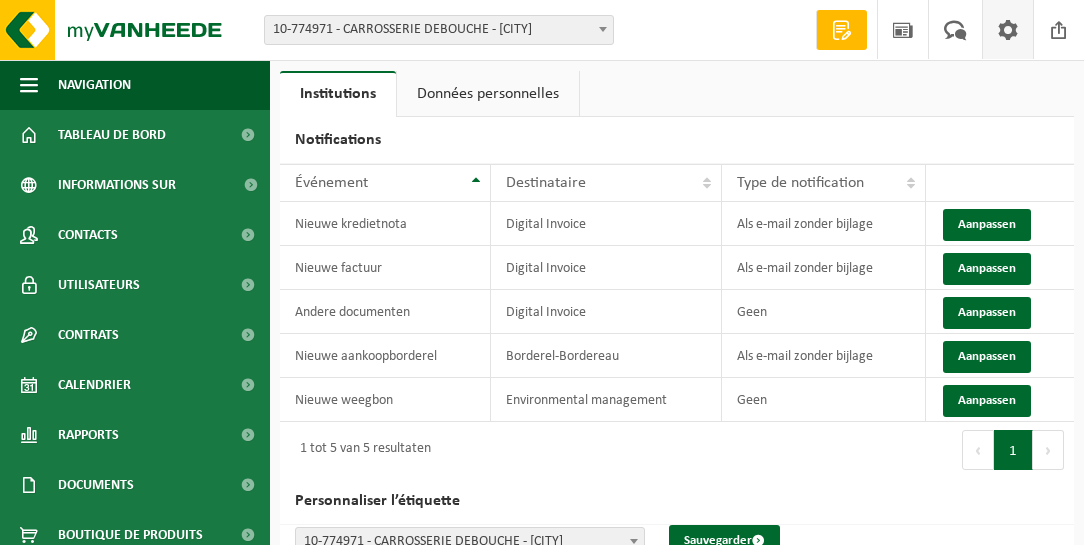 scroll, scrollTop: 0, scrollLeft: 0, axis: both 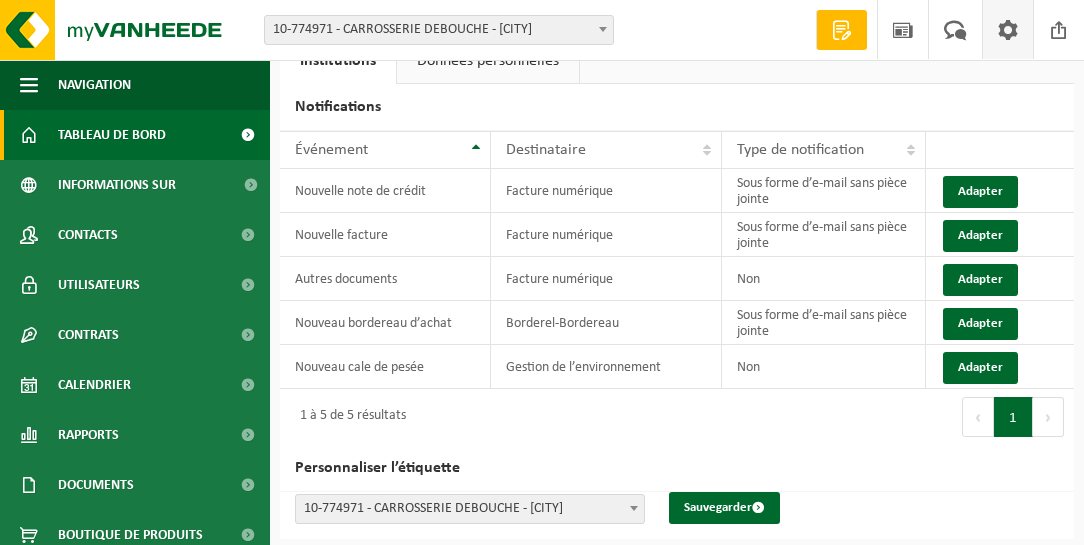 click on "Tableau de bord" at bounding box center [112, 135] 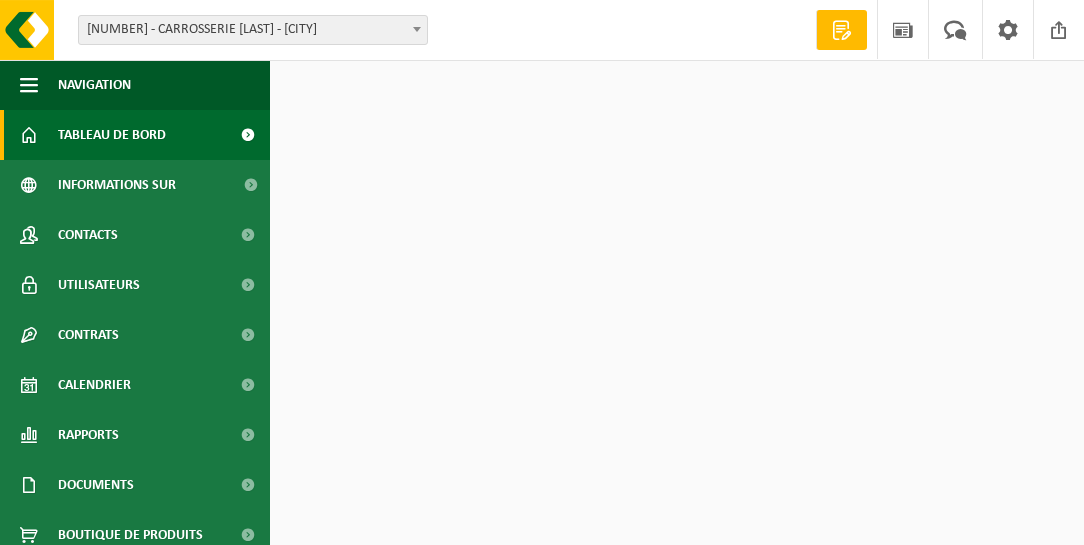scroll, scrollTop: 0, scrollLeft: 0, axis: both 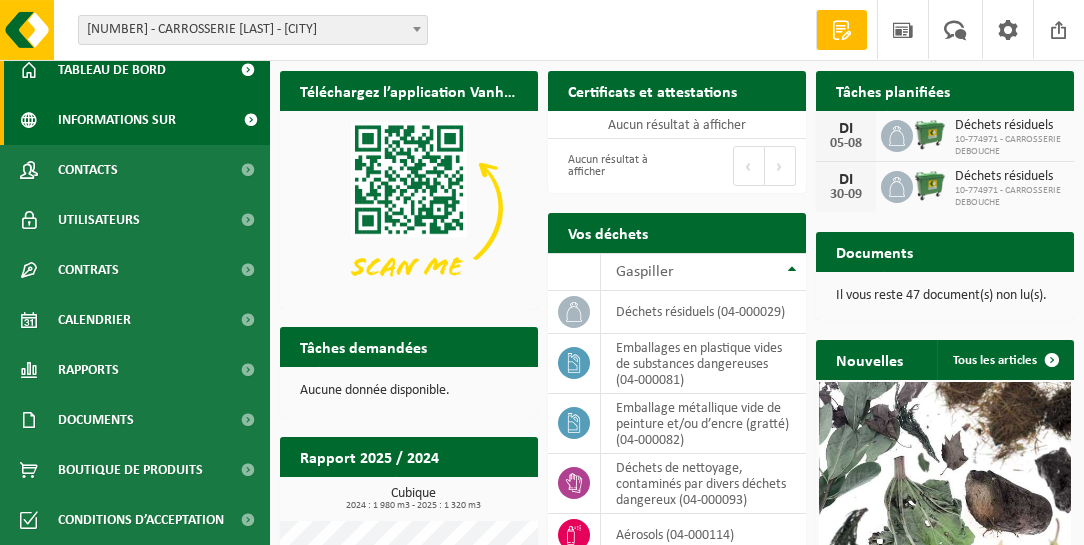 click on "Informations sur l’entreprise" at bounding box center [144, 120] 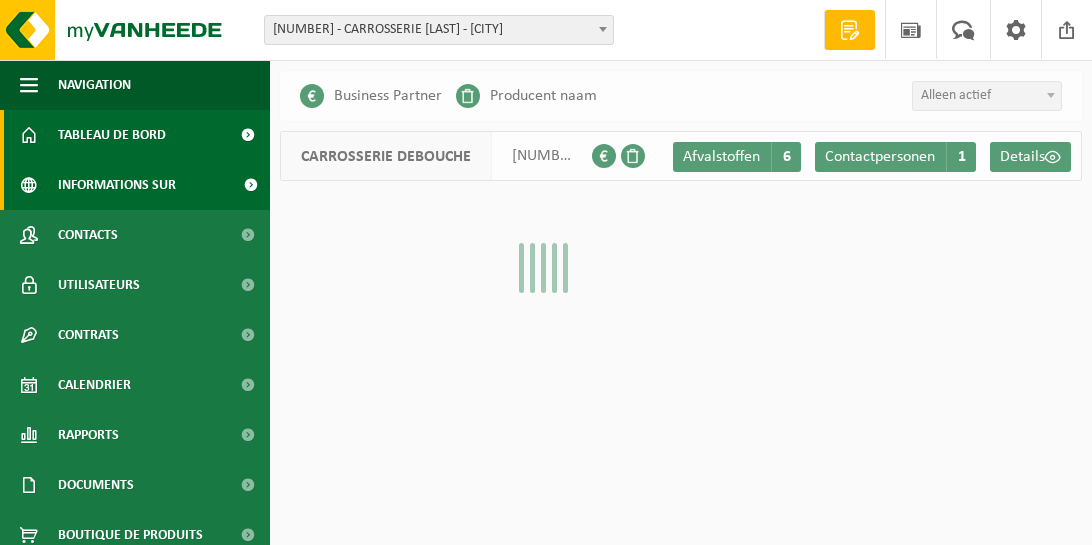 scroll, scrollTop: 0, scrollLeft: 0, axis: both 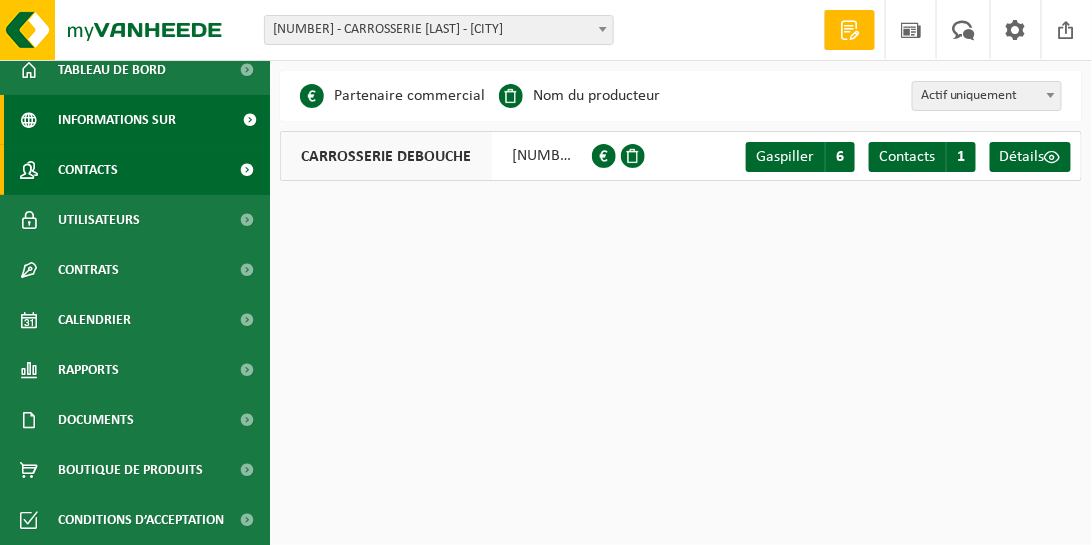 click on "Contacts" at bounding box center [135, 170] 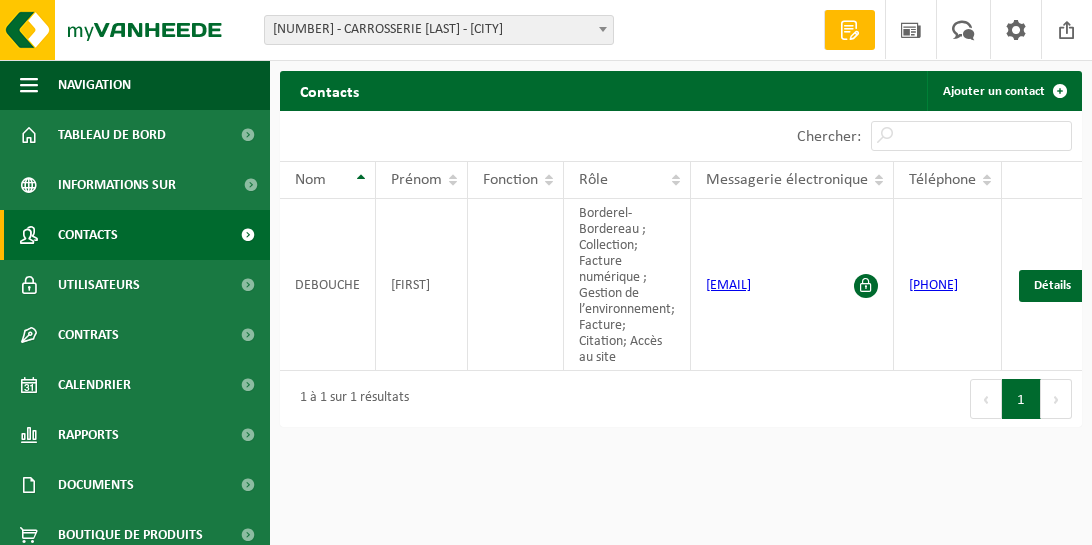 scroll, scrollTop: 0, scrollLeft: 0, axis: both 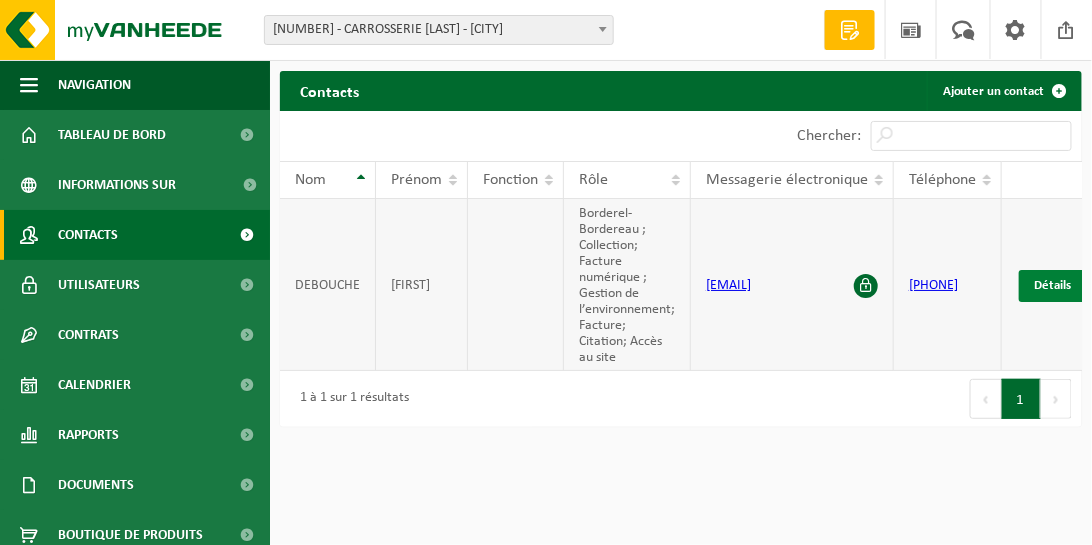 click on "Détails" at bounding box center [1052, 286] 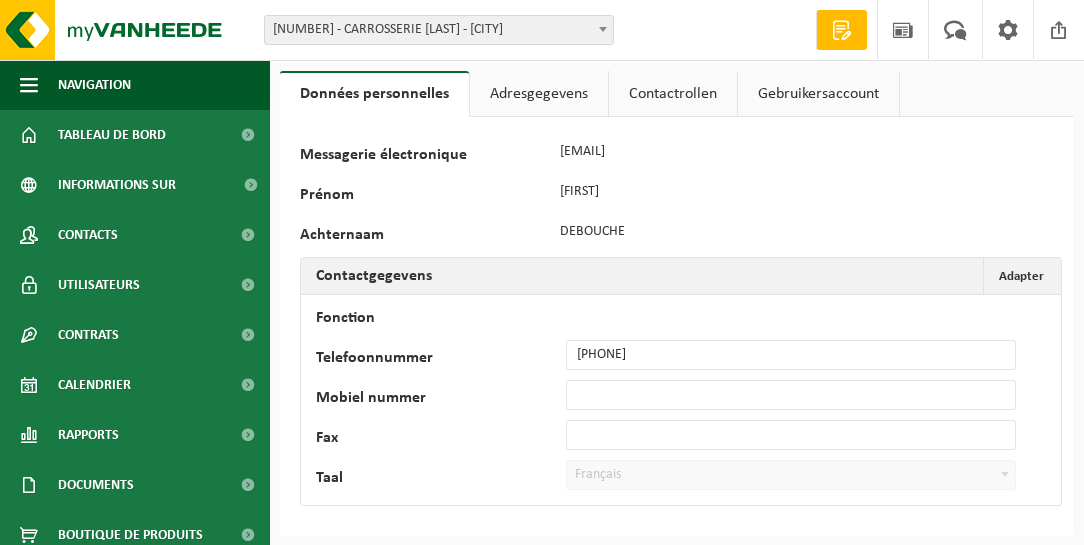 scroll, scrollTop: 0, scrollLeft: 0, axis: both 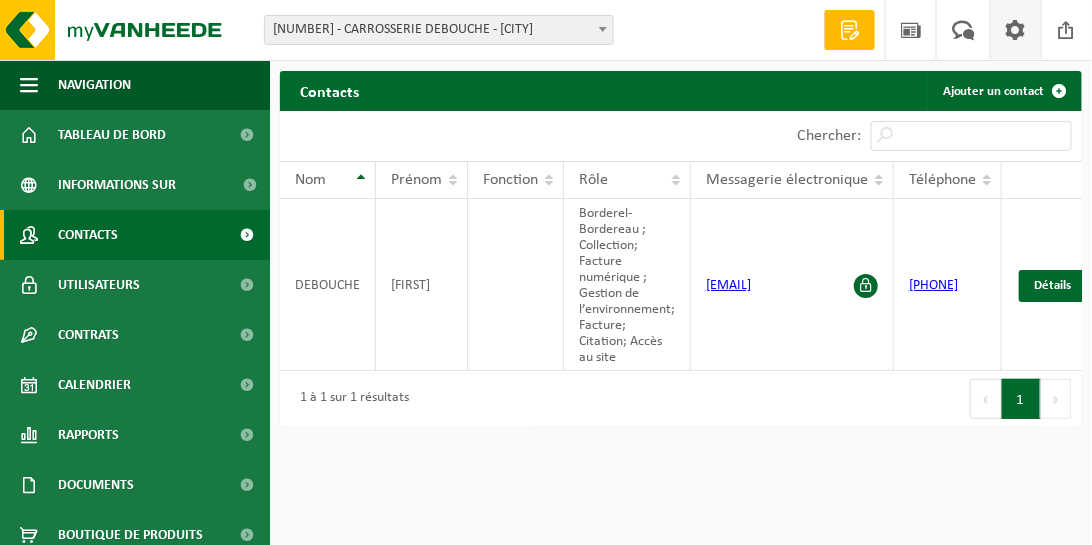 click at bounding box center [1016, 29] 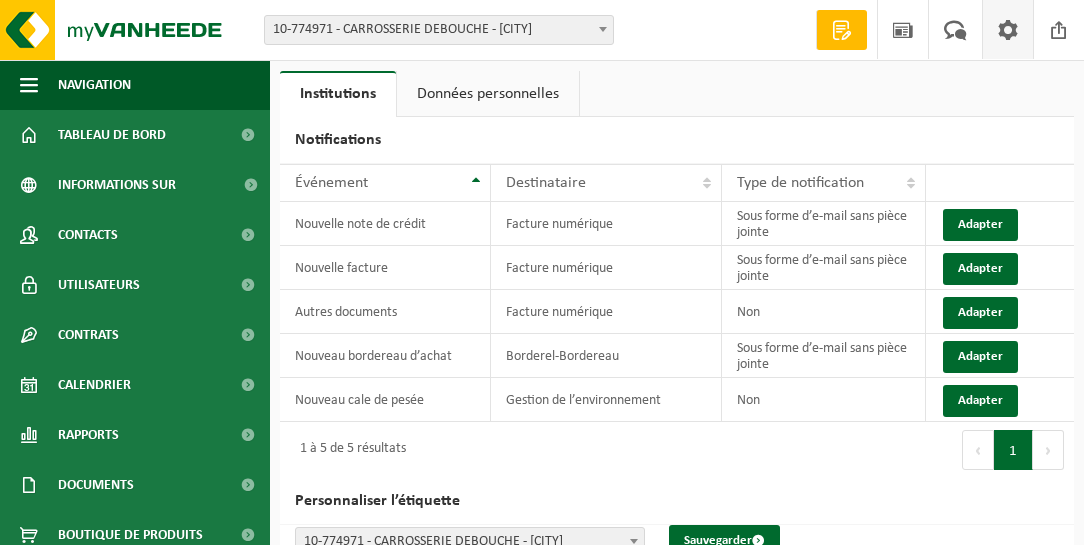 scroll, scrollTop: 0, scrollLeft: 0, axis: both 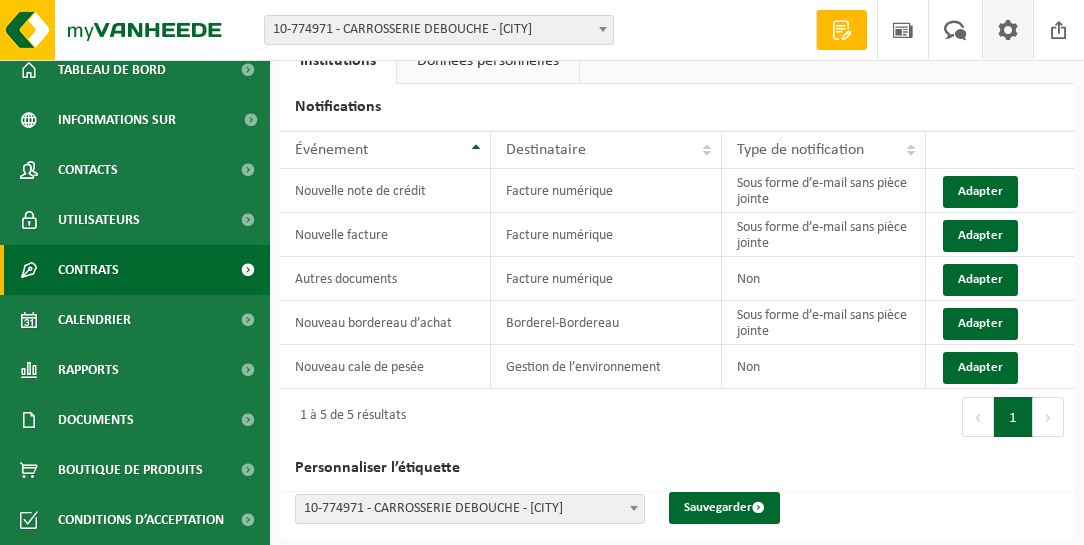 click on "Contrats" at bounding box center (88, 270) 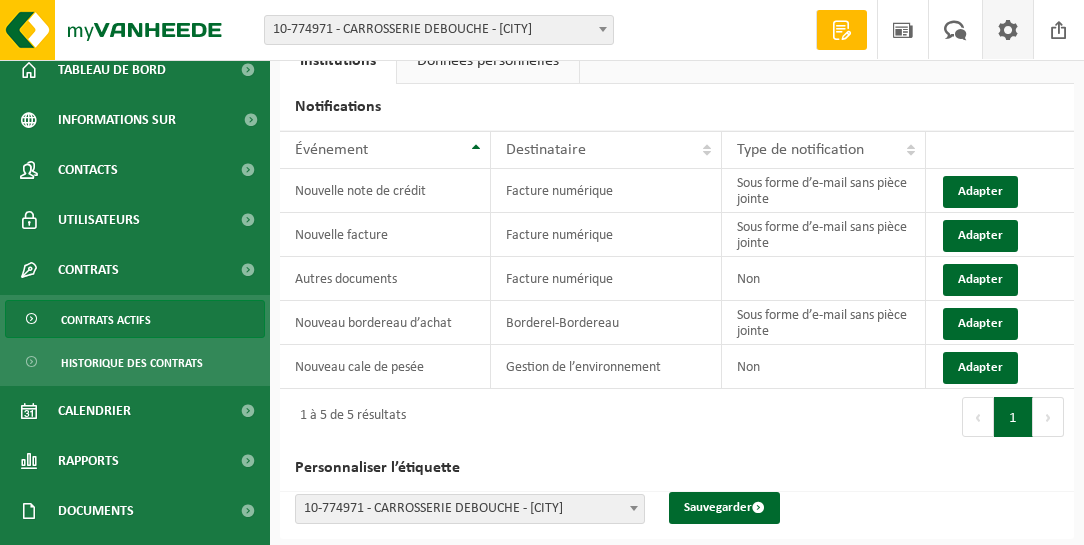 click on "Contrats actifs" at bounding box center [106, 320] 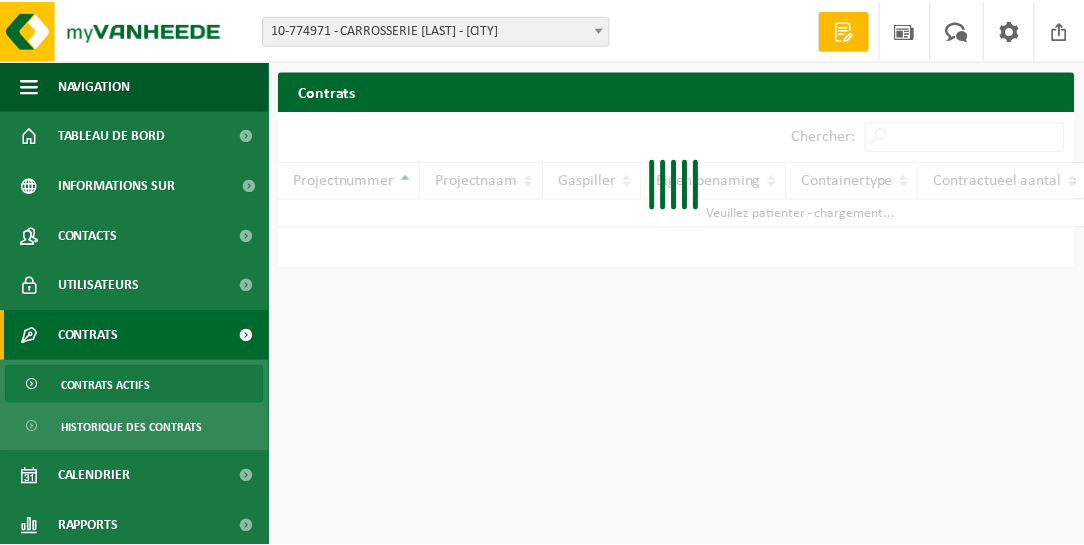 scroll, scrollTop: 0, scrollLeft: 0, axis: both 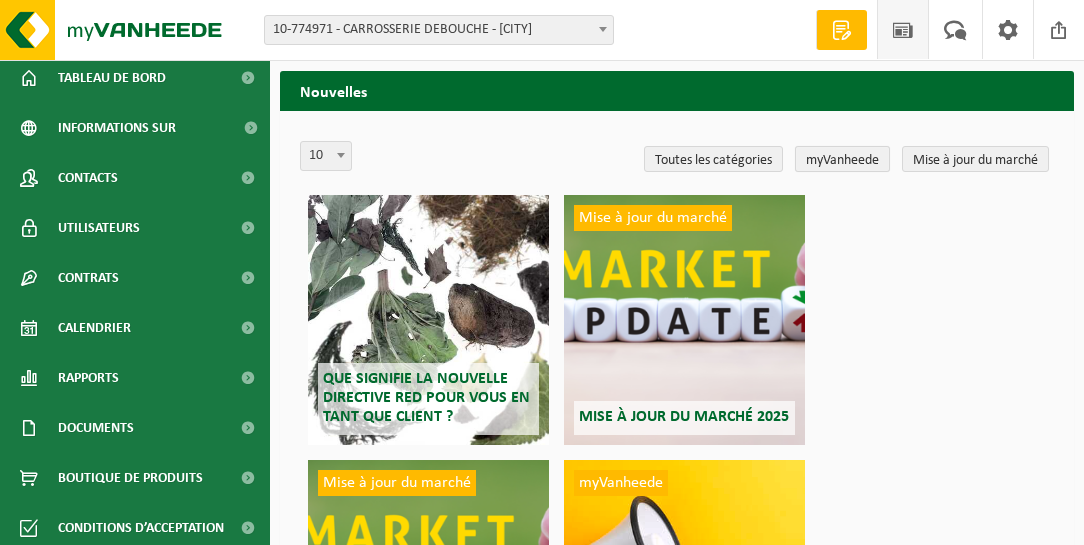 click on "myVanheede" at bounding box center [842, 159] 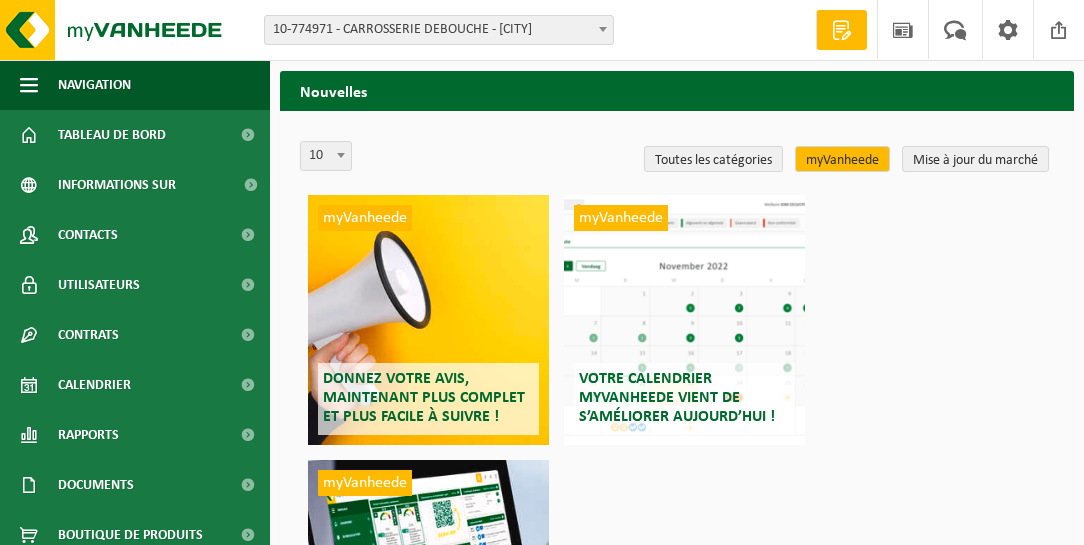 scroll, scrollTop: 0, scrollLeft: 0, axis: both 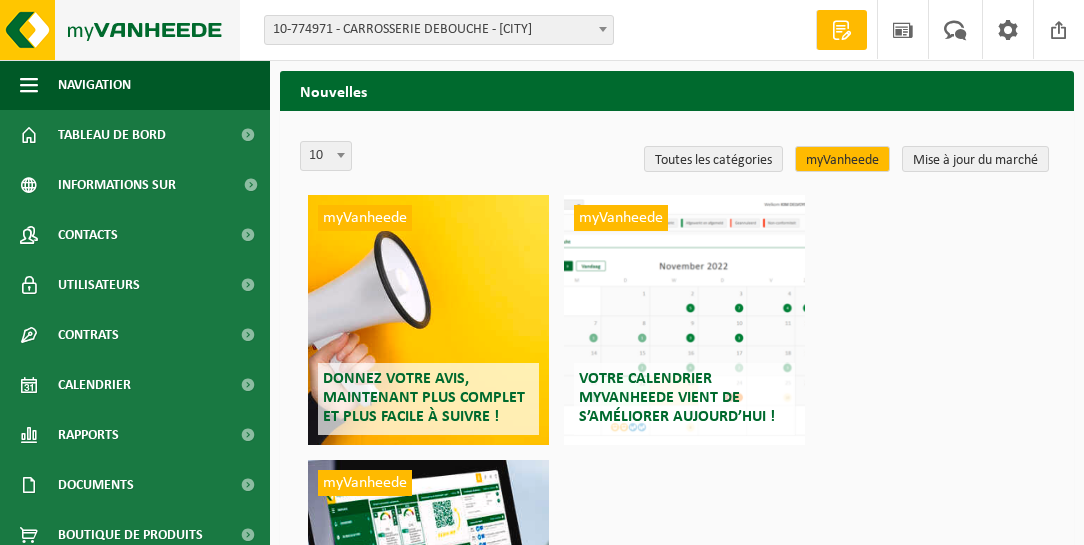 click at bounding box center [120, 30] 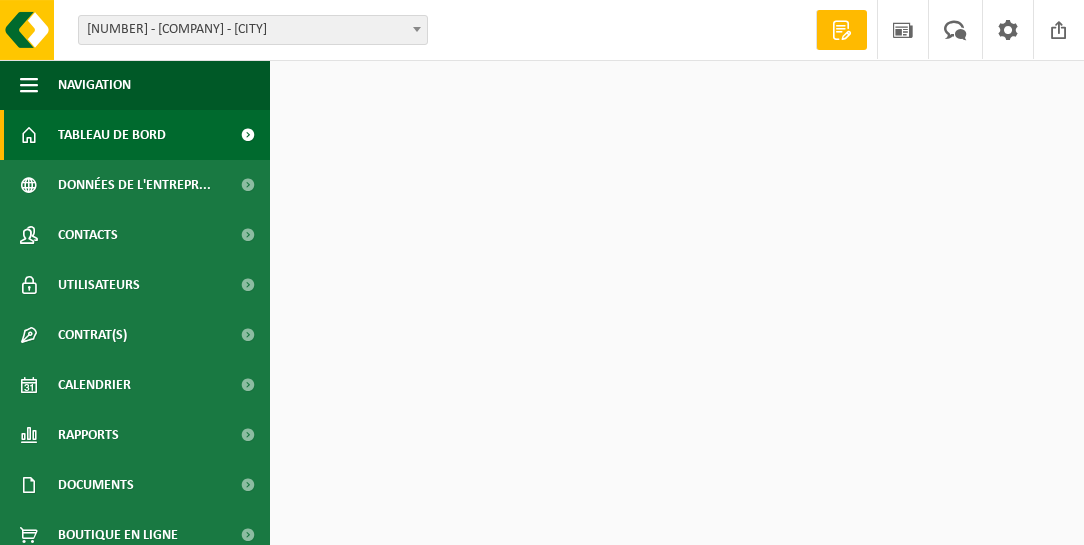 scroll, scrollTop: 0, scrollLeft: 0, axis: both 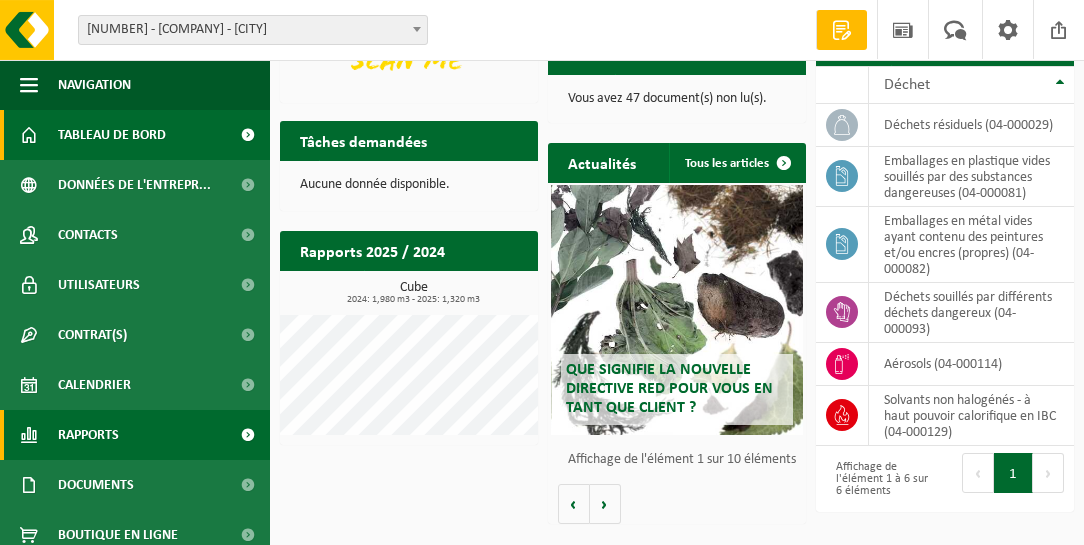 click on "Rapports" at bounding box center [88, 435] 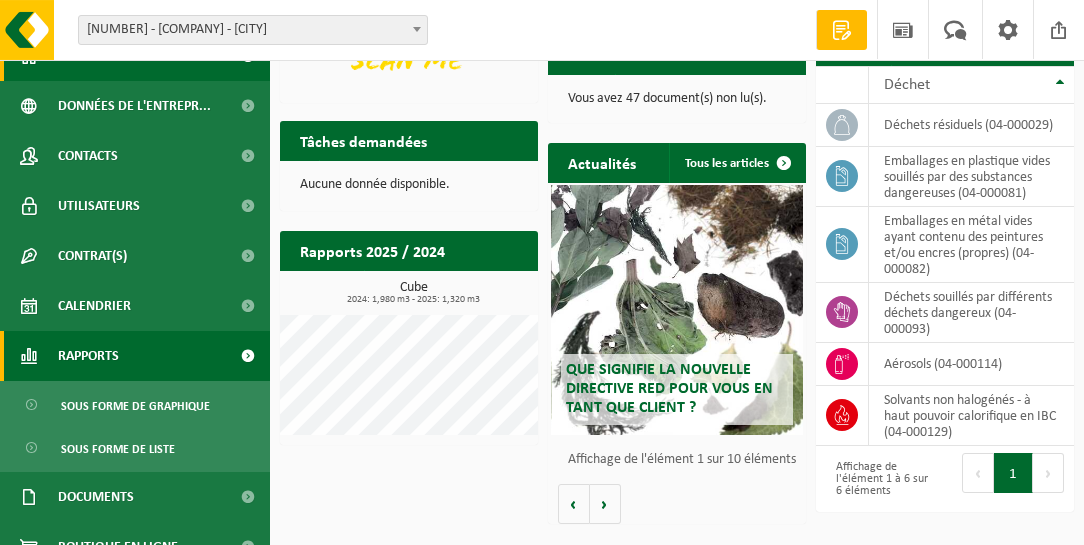 scroll, scrollTop: 156, scrollLeft: 0, axis: vertical 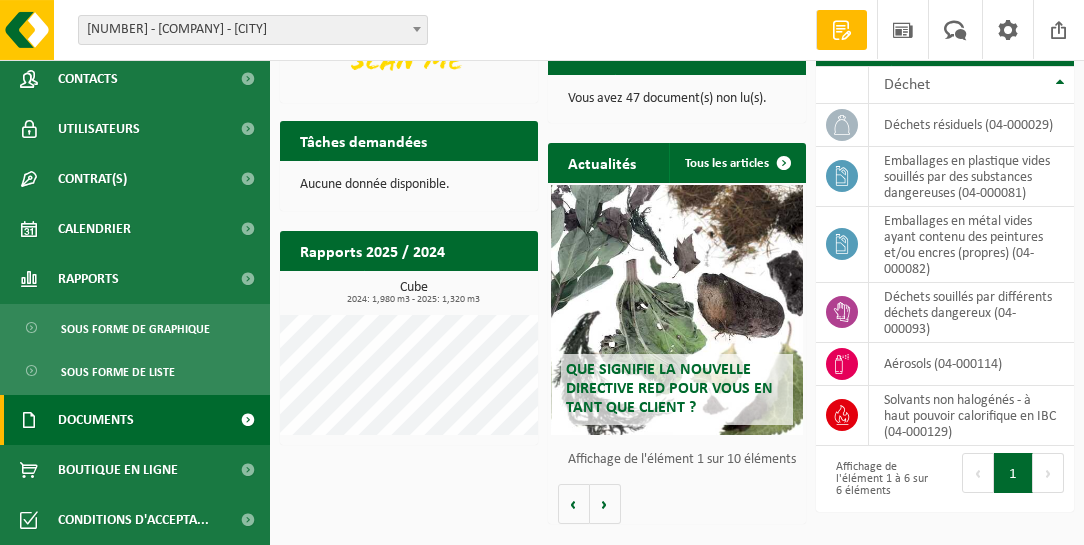 click on "Documents" at bounding box center (96, 420) 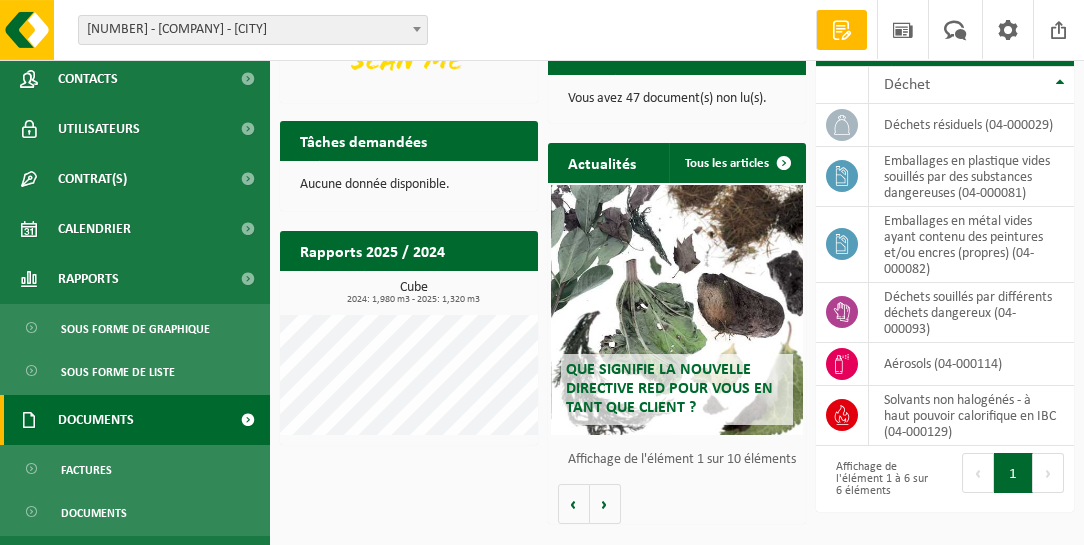 scroll, scrollTop: 246, scrollLeft: 0, axis: vertical 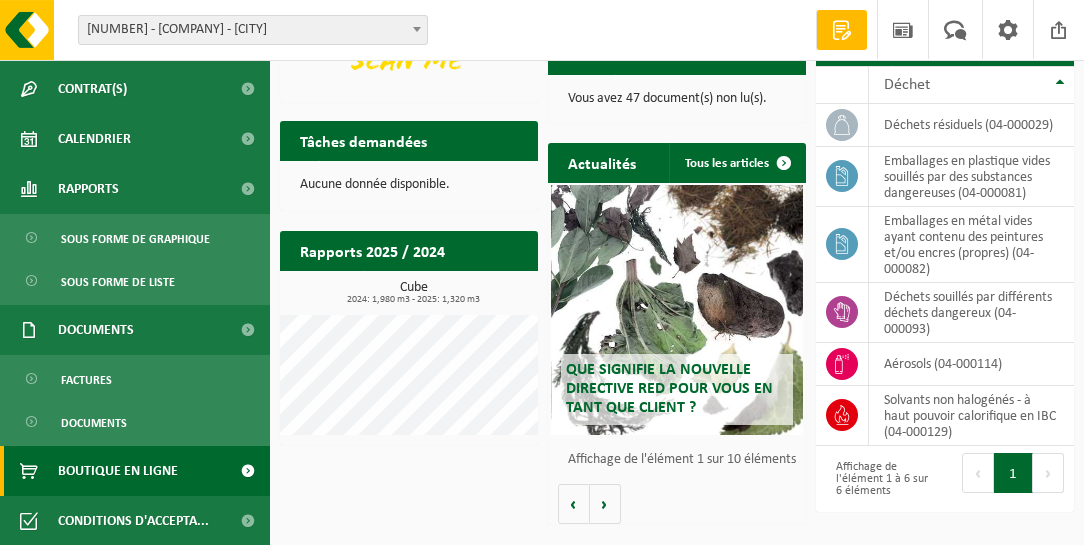 click on "Boutique en ligne" at bounding box center (118, 471) 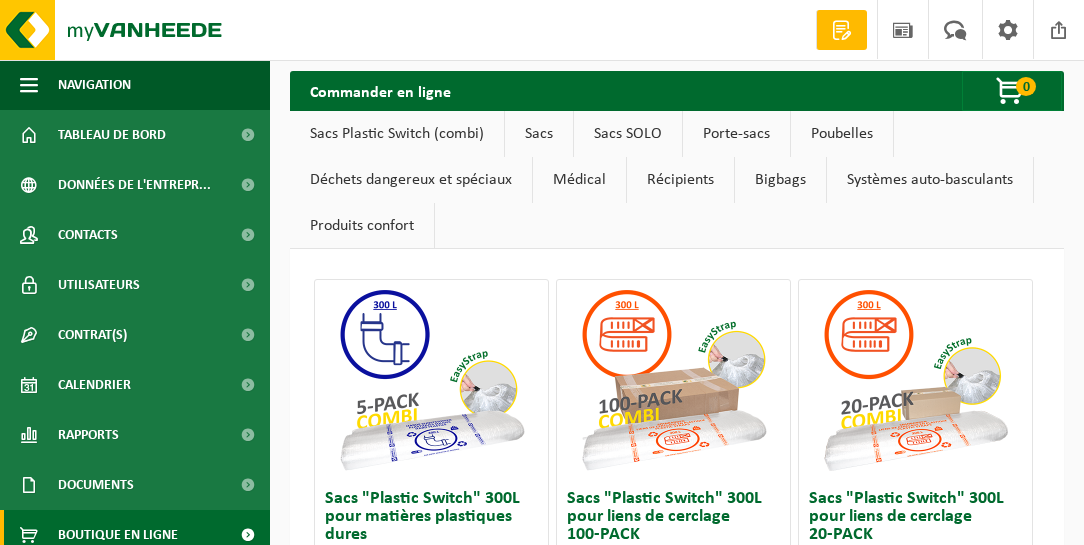 scroll, scrollTop: 0, scrollLeft: 0, axis: both 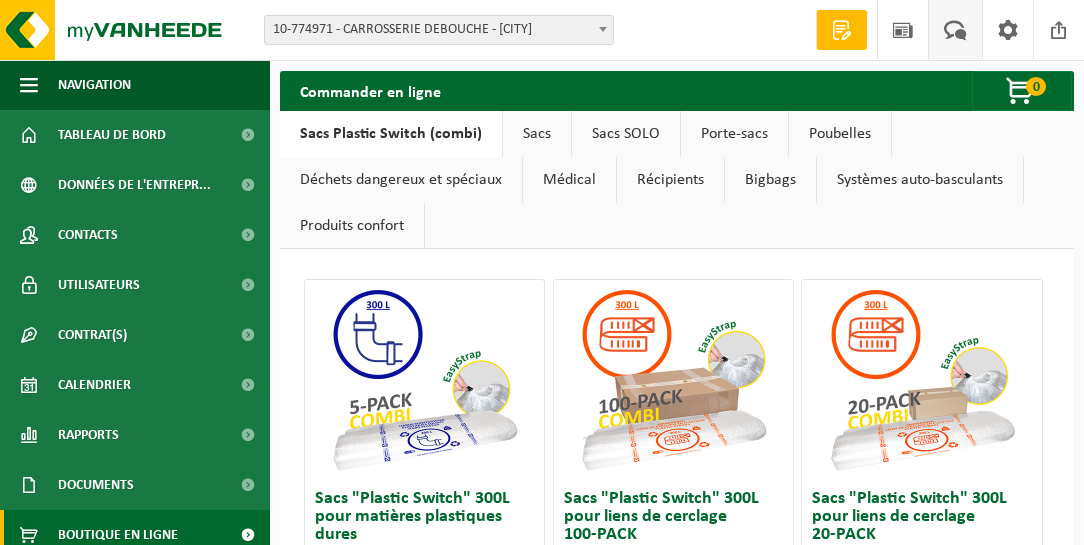 click at bounding box center (955, 29) 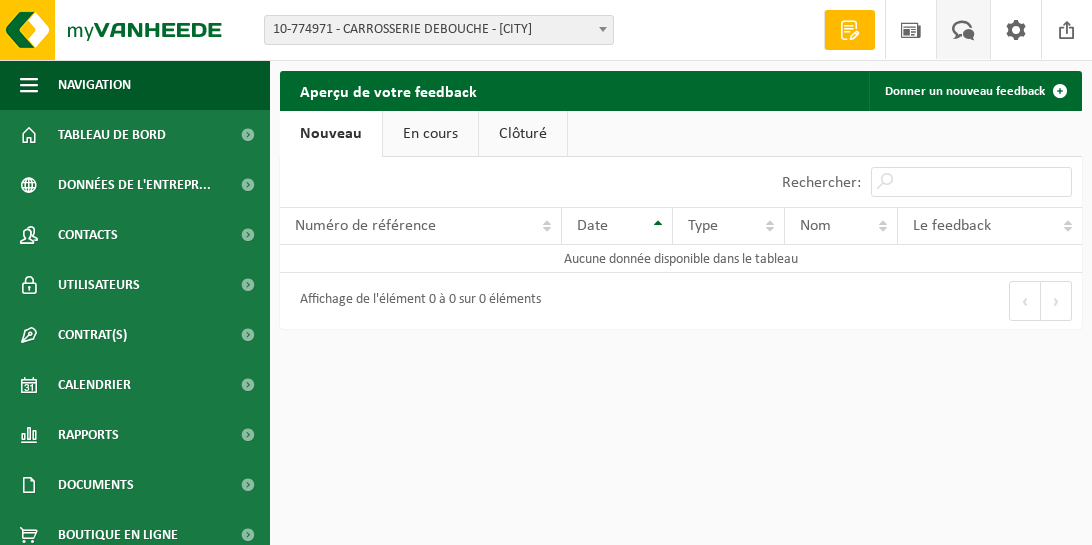 scroll, scrollTop: 0, scrollLeft: 0, axis: both 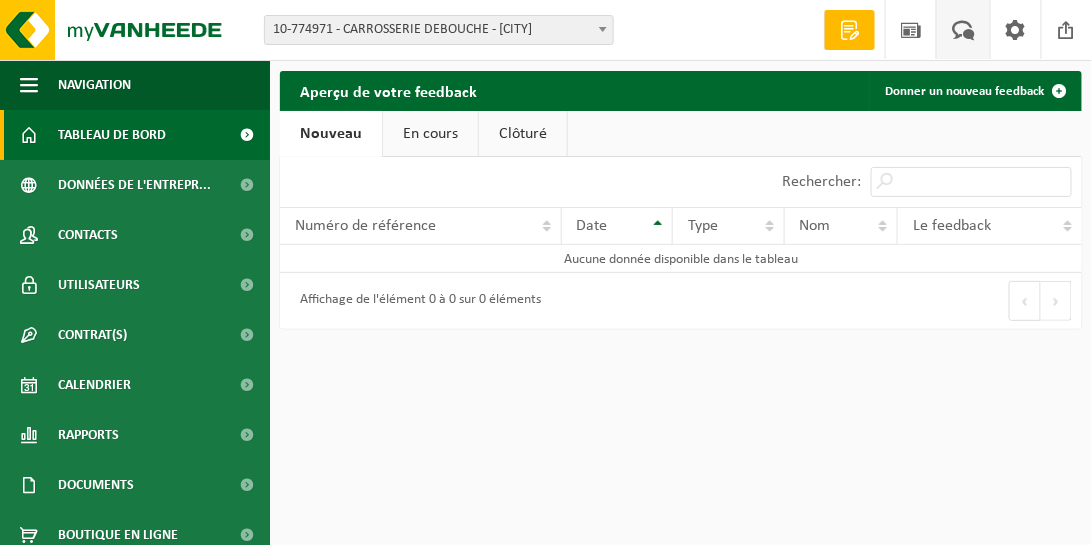 click on "Tableau de bord" at bounding box center (112, 135) 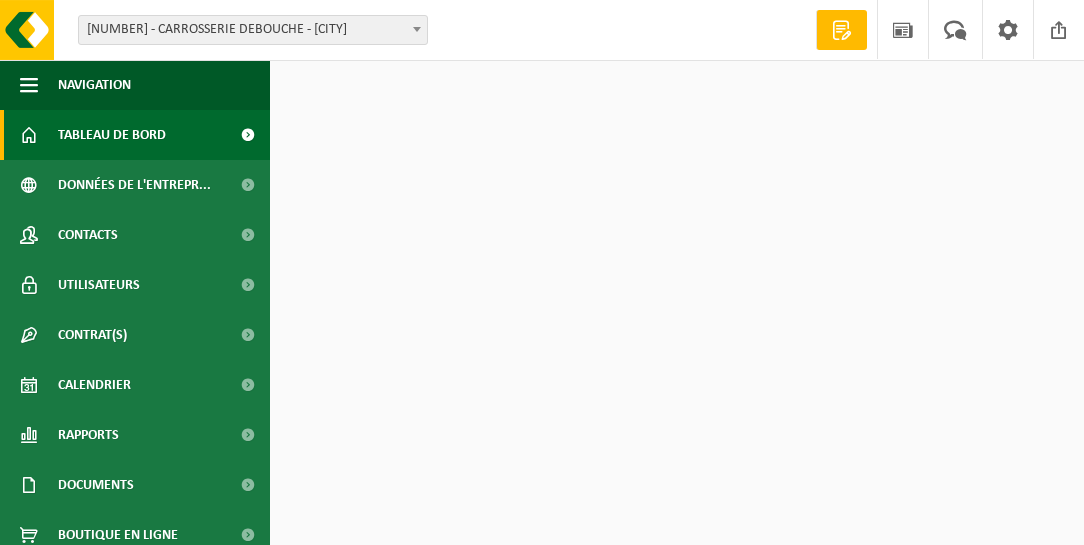 scroll, scrollTop: 0, scrollLeft: 0, axis: both 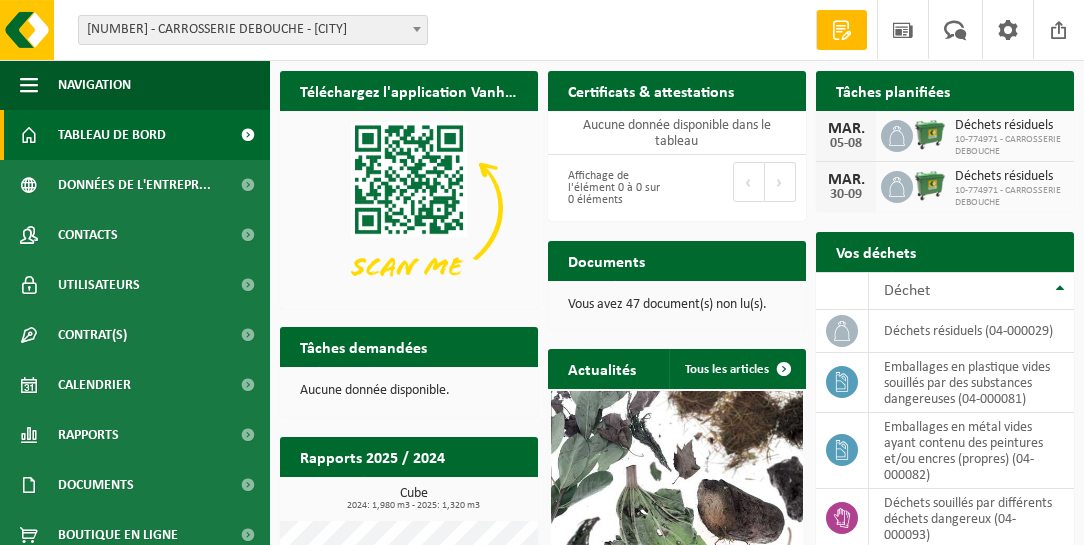 click on "Site:       10-774971 - CARROSSERIE DEBOUCHE - FEXHE-LE-HAUT-CLOCHER   10-774971 - CARROSSERIE DEBOUCHE - FEXHE-LE-HAUT-CLOCHER          Bienvenue  MARC DEBOUCHE         Demande devis         Actualités         Votre feedback               Clôturer" at bounding box center (542, 30) 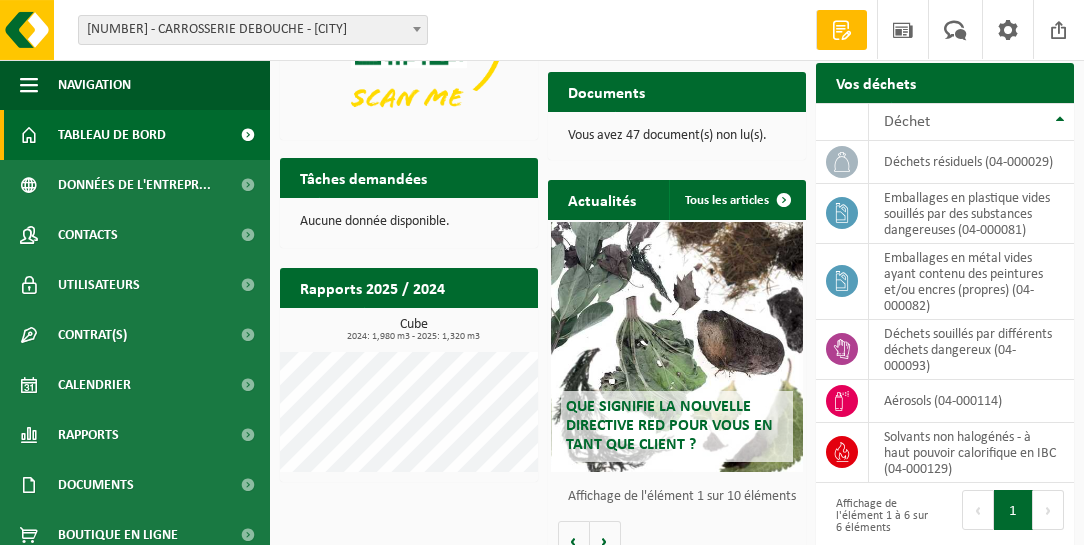 scroll, scrollTop: 171, scrollLeft: 0, axis: vertical 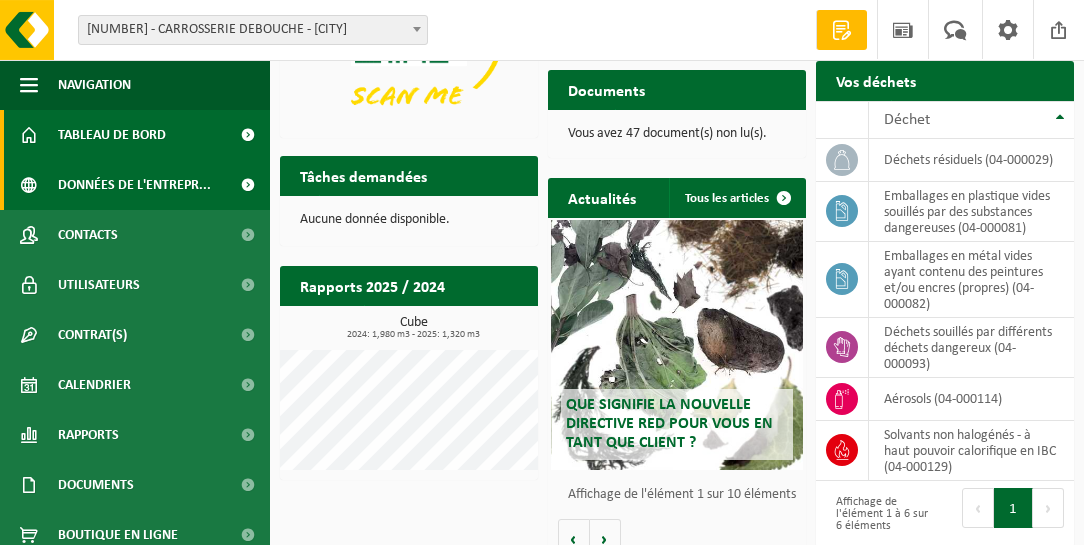 click on "Données de l'entrepr..." at bounding box center (134, 185) 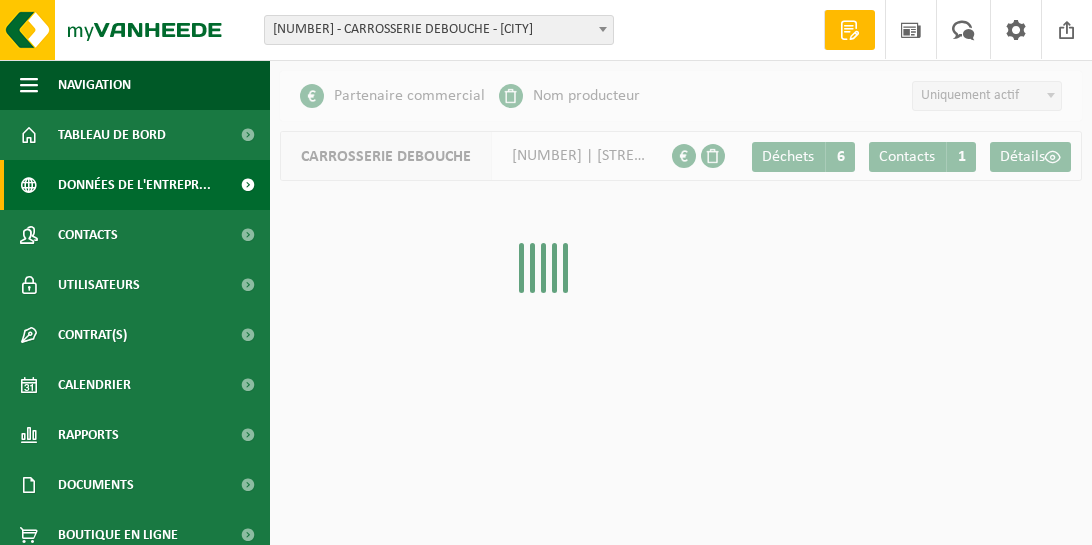 scroll, scrollTop: 0, scrollLeft: 0, axis: both 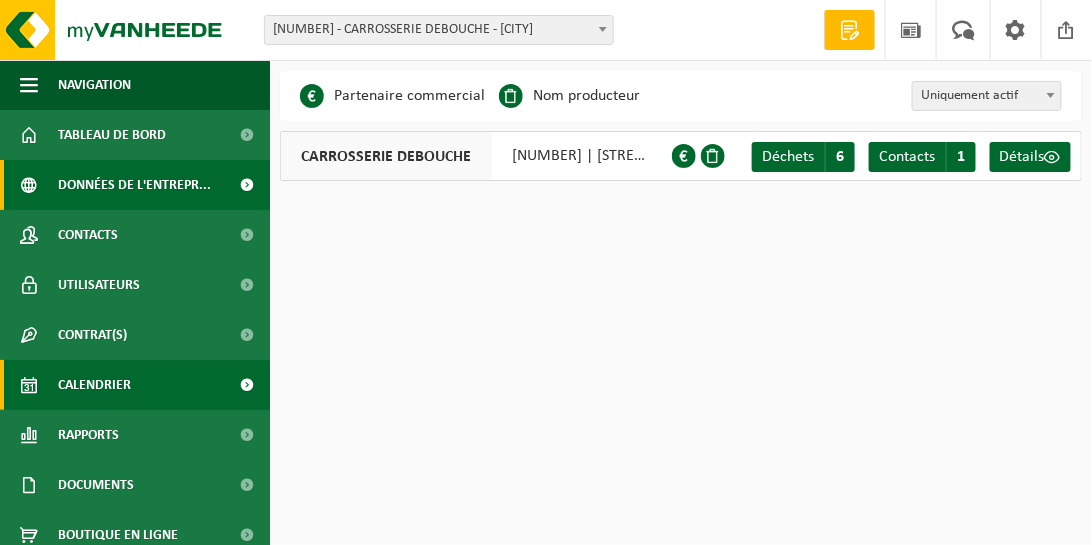 click on "Calendrier" at bounding box center (94, 385) 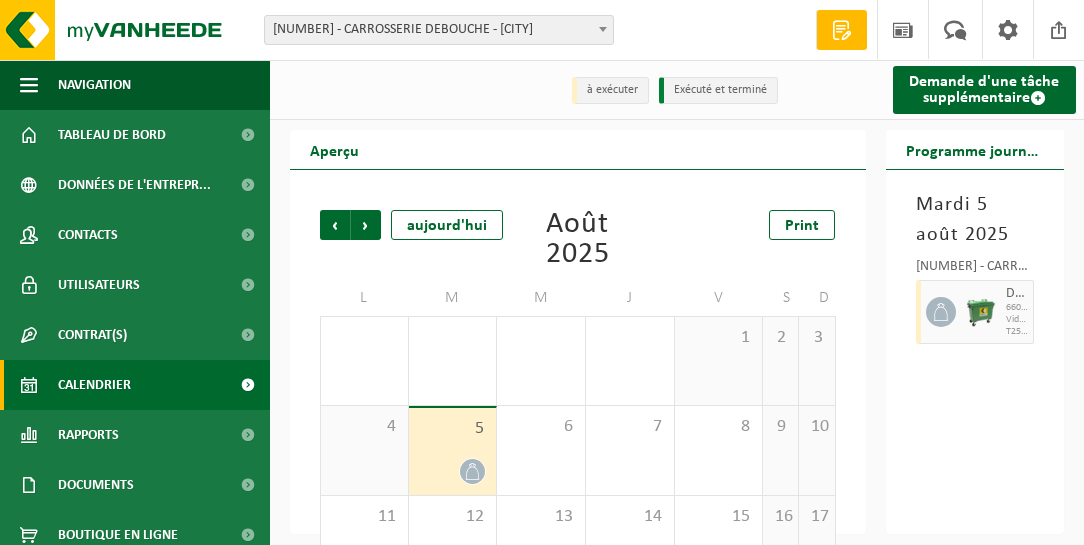 scroll, scrollTop: 0, scrollLeft: 0, axis: both 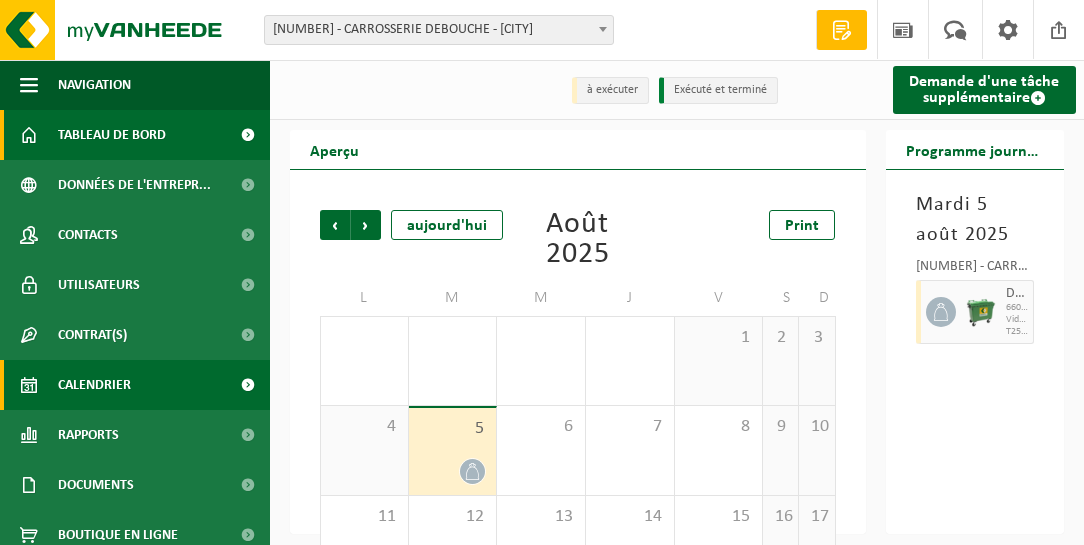 click on "Tableau de bord" at bounding box center [112, 135] 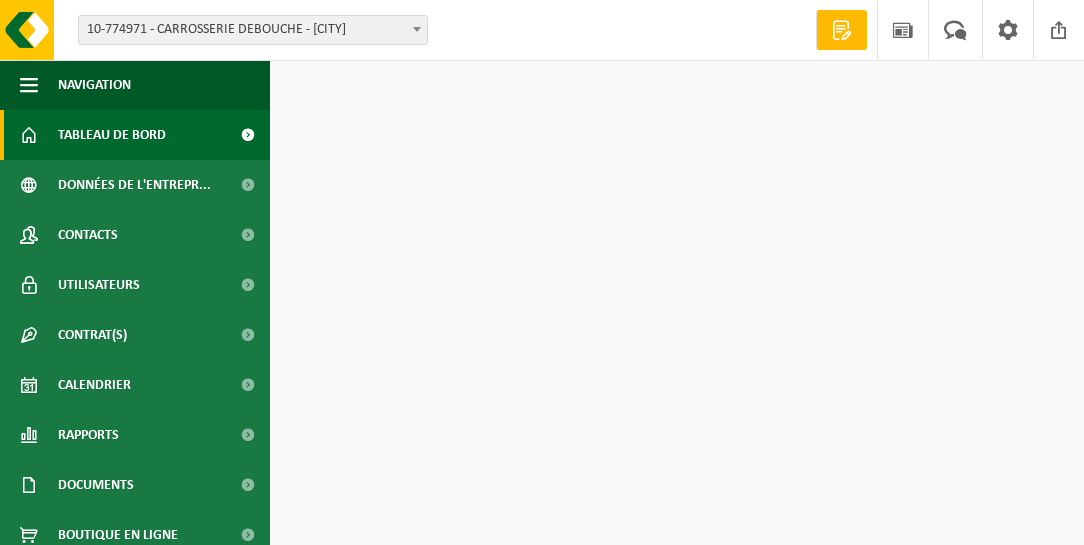 scroll, scrollTop: 0, scrollLeft: 0, axis: both 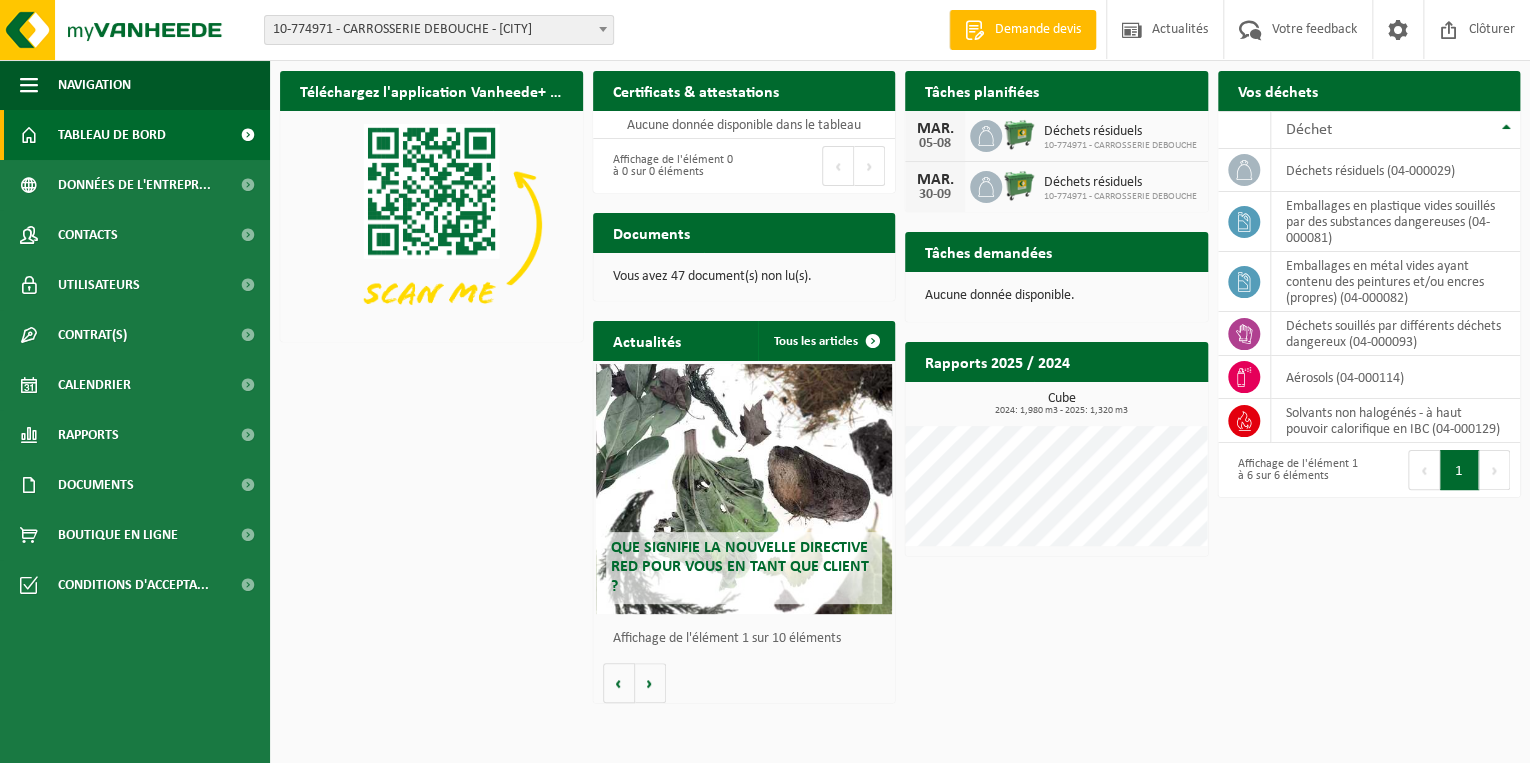 drag, startPoint x: 1054, startPoint y: 0, endPoint x: 285, endPoint y: 612, distance: 982.8047 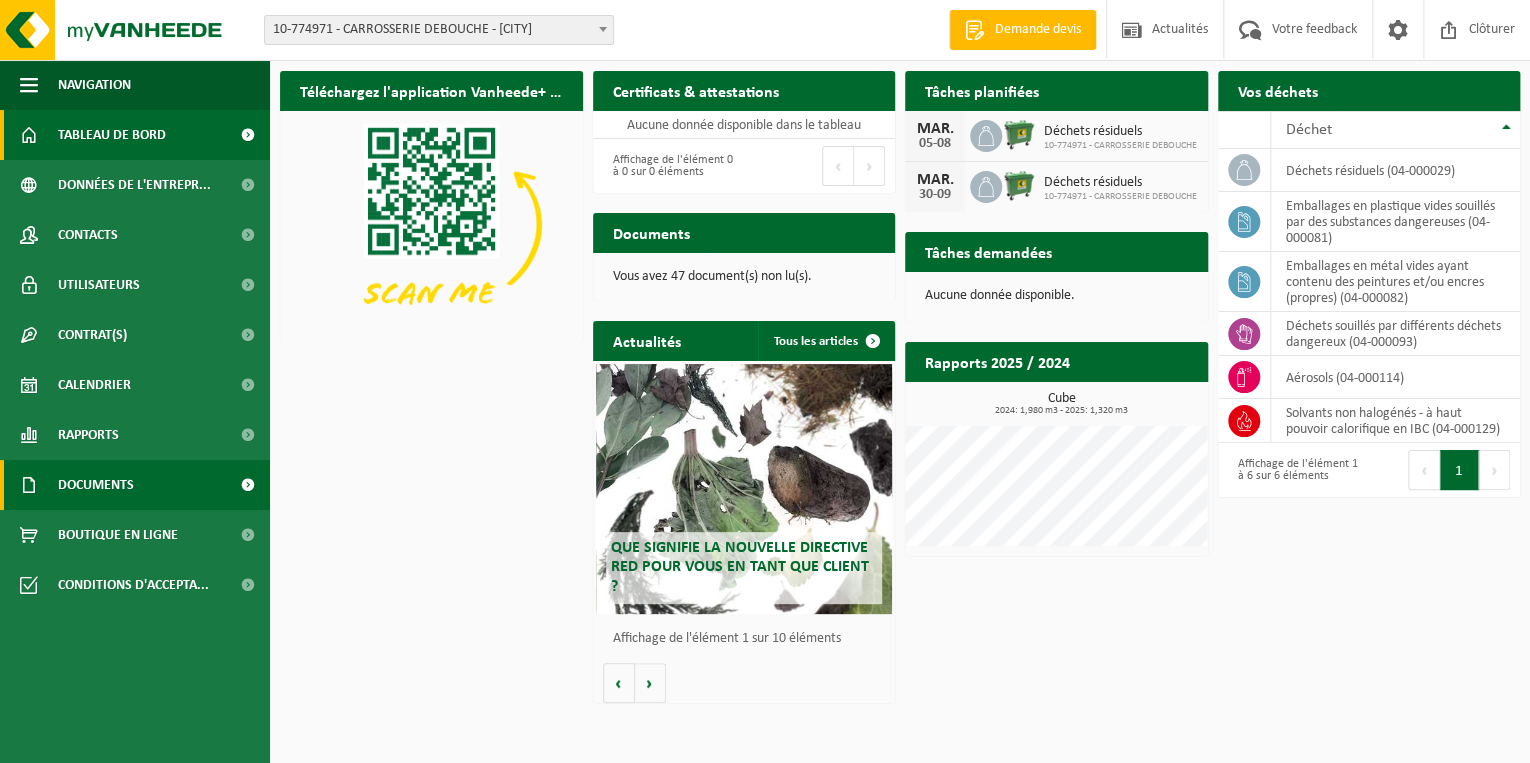 click at bounding box center [247, 485] 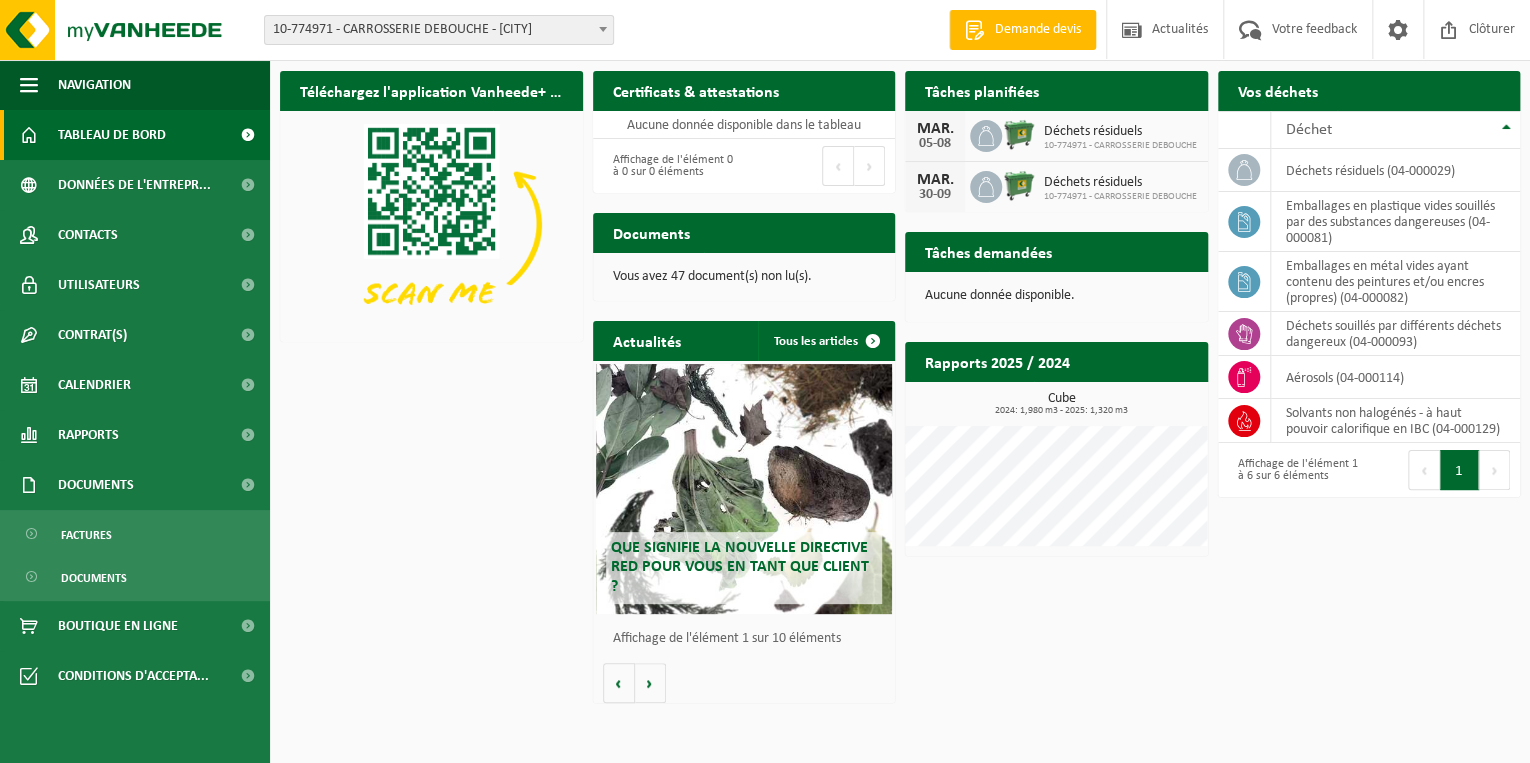 click on "Vous avez 47 document(s) non lu(s)." at bounding box center [744, 277] 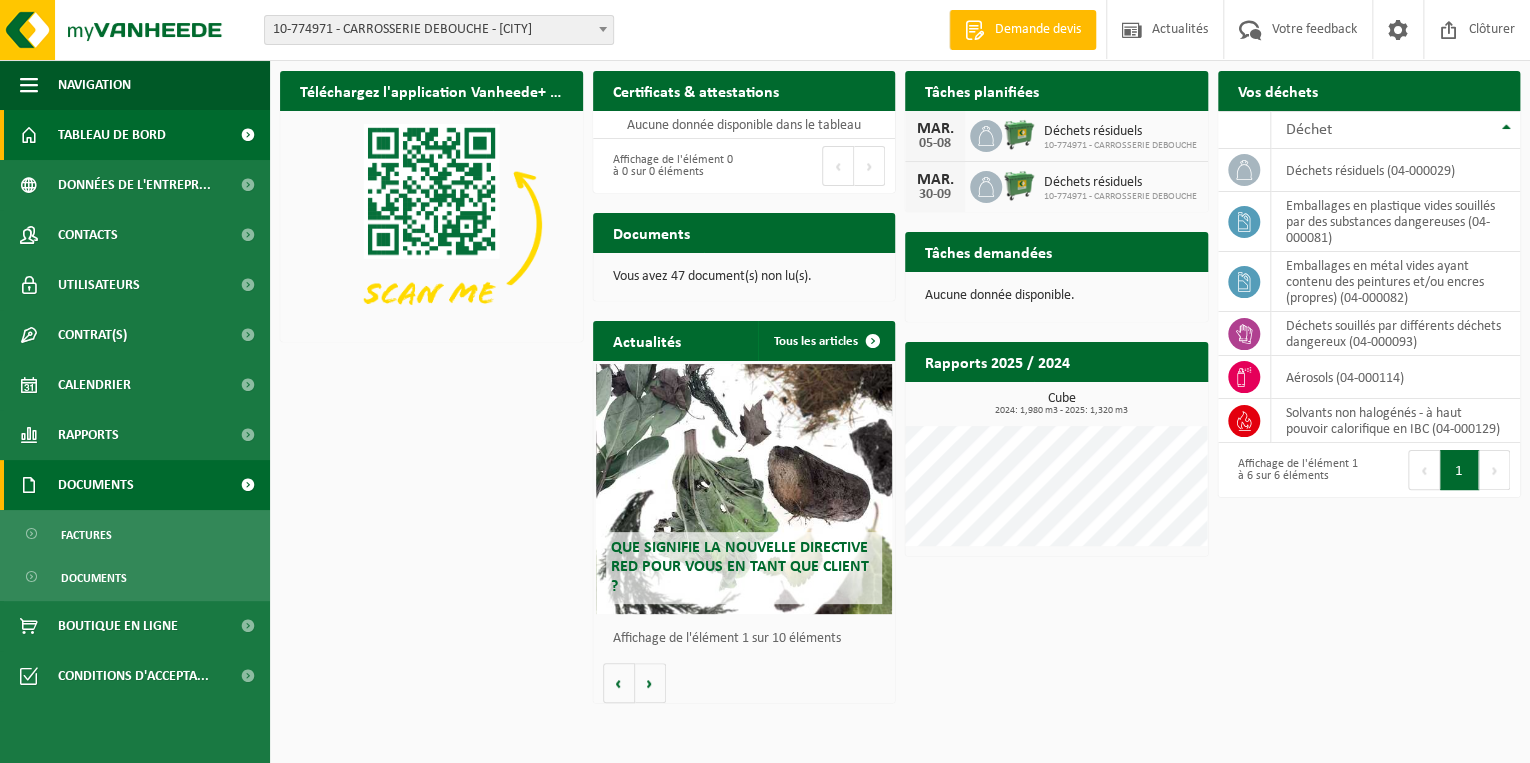 click at bounding box center [247, 485] 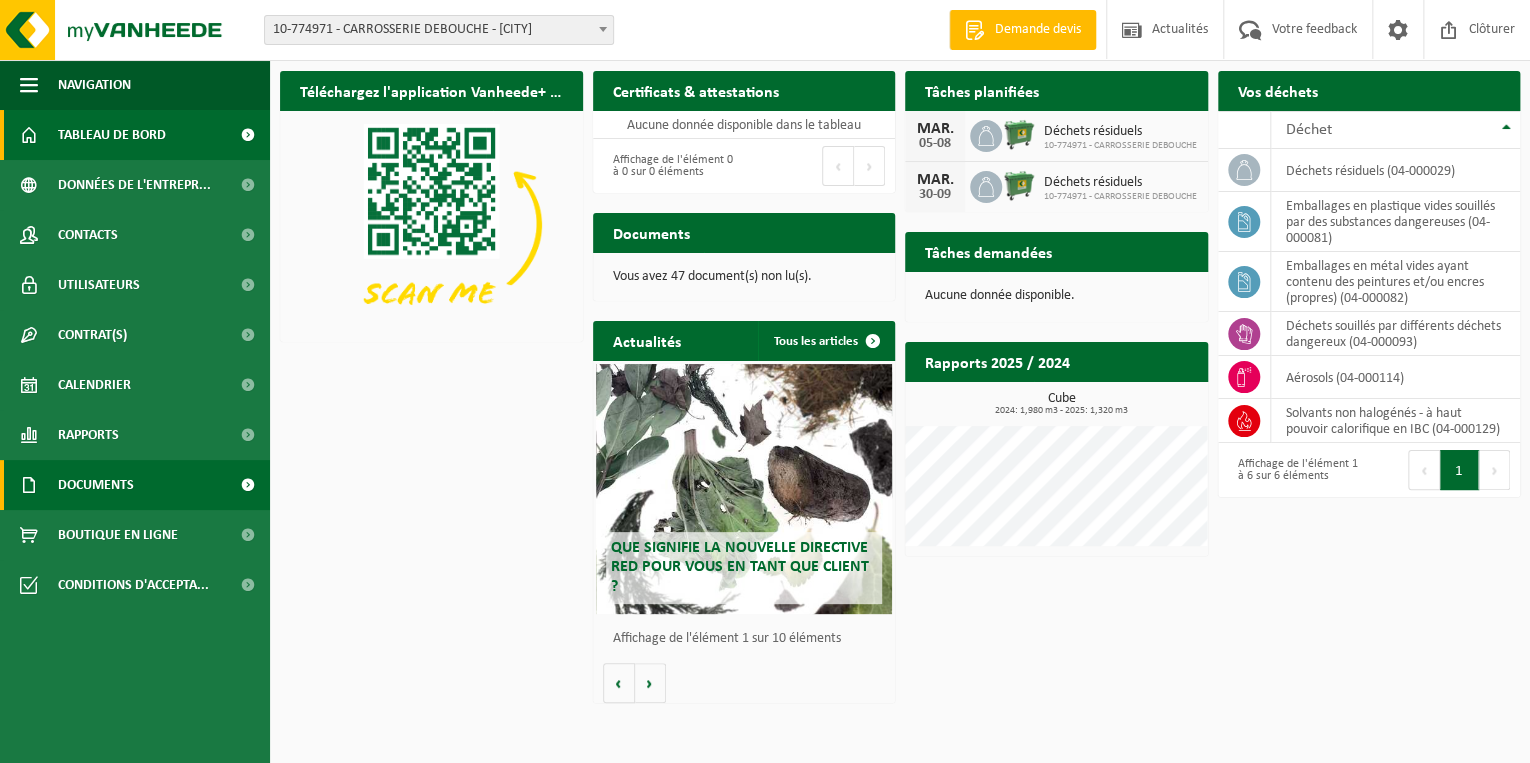 click at bounding box center (247, 485) 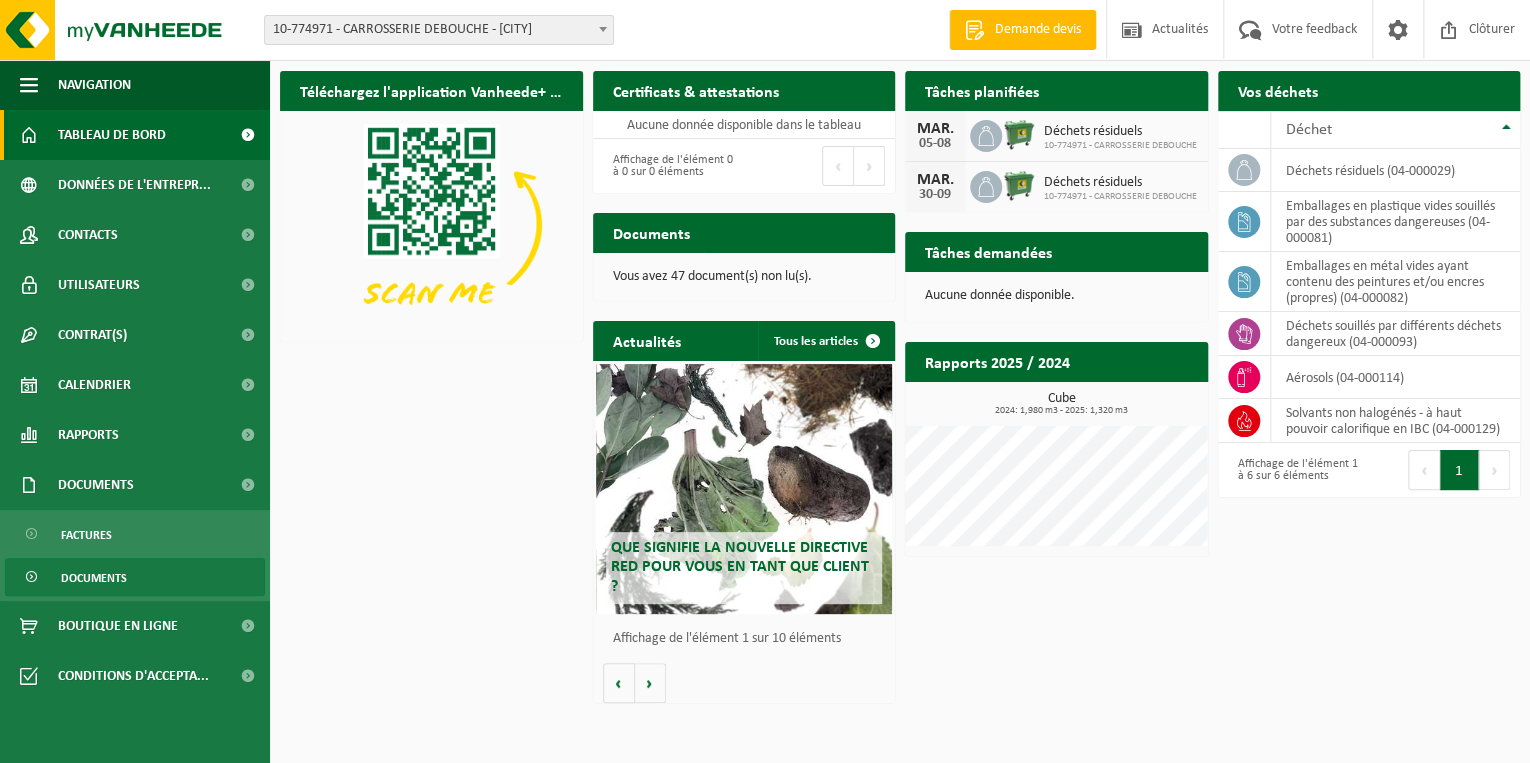 click on "Documents" at bounding box center (94, 578) 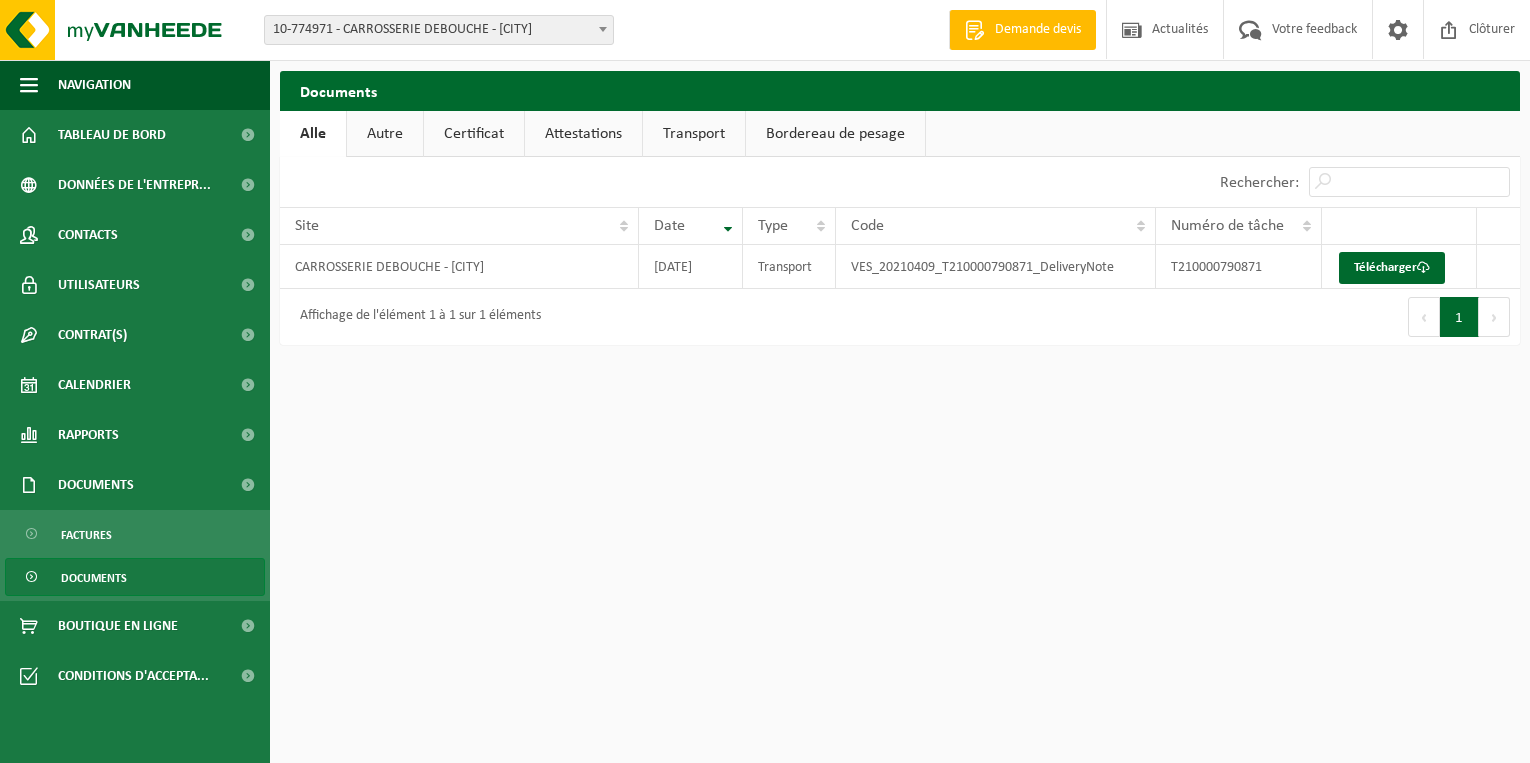scroll, scrollTop: 0, scrollLeft: 0, axis: both 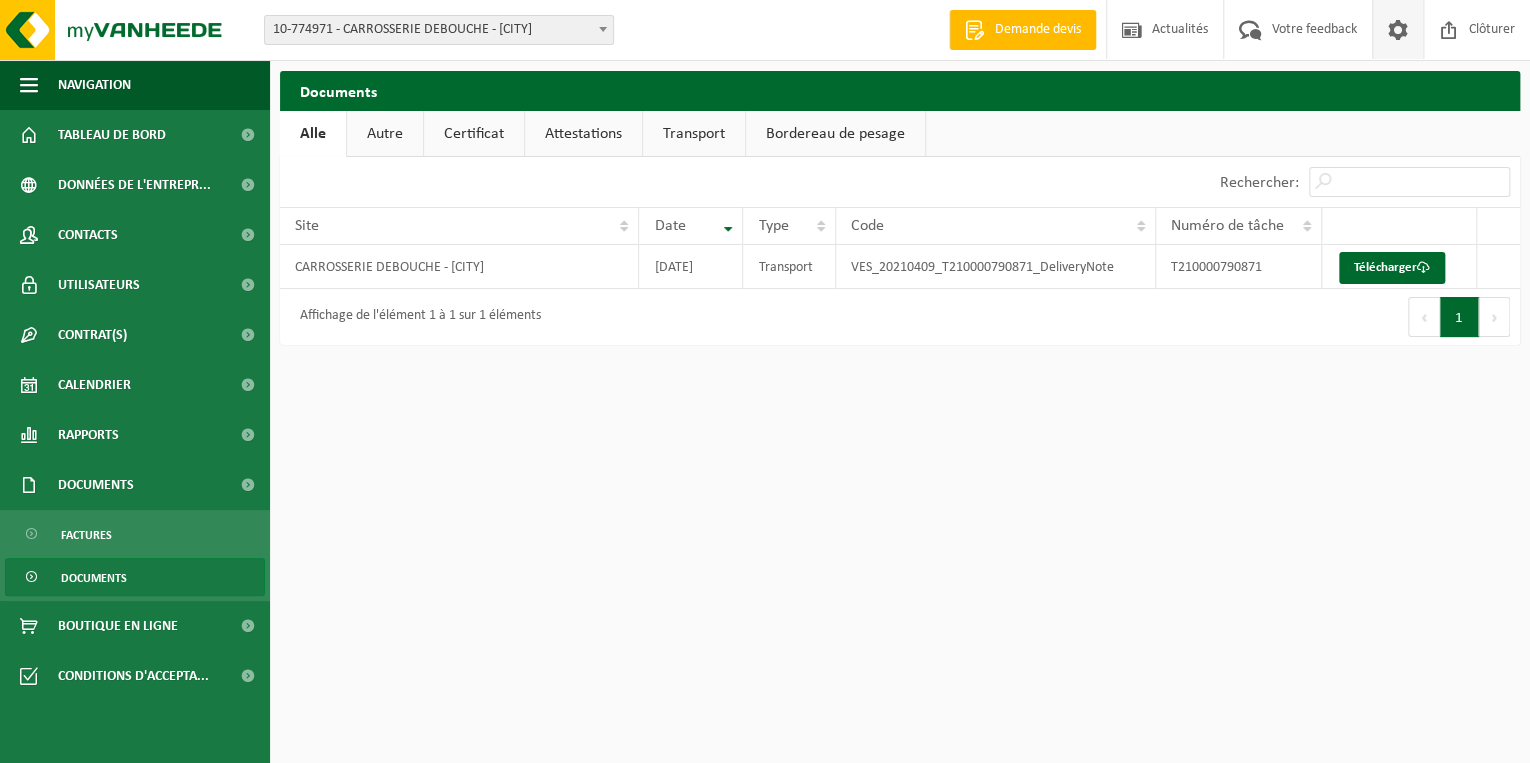 click at bounding box center [1398, 29] 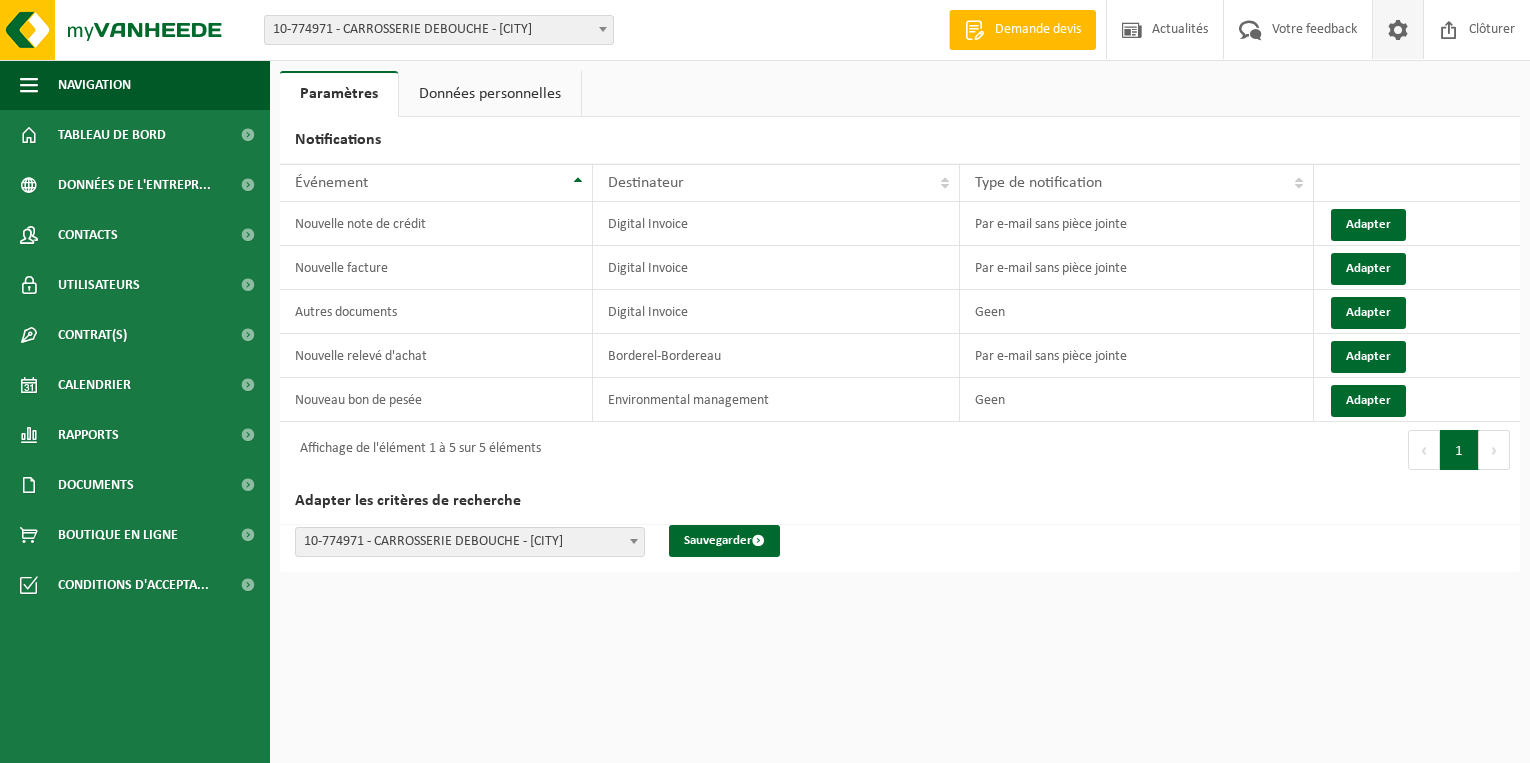 scroll, scrollTop: 0, scrollLeft: 0, axis: both 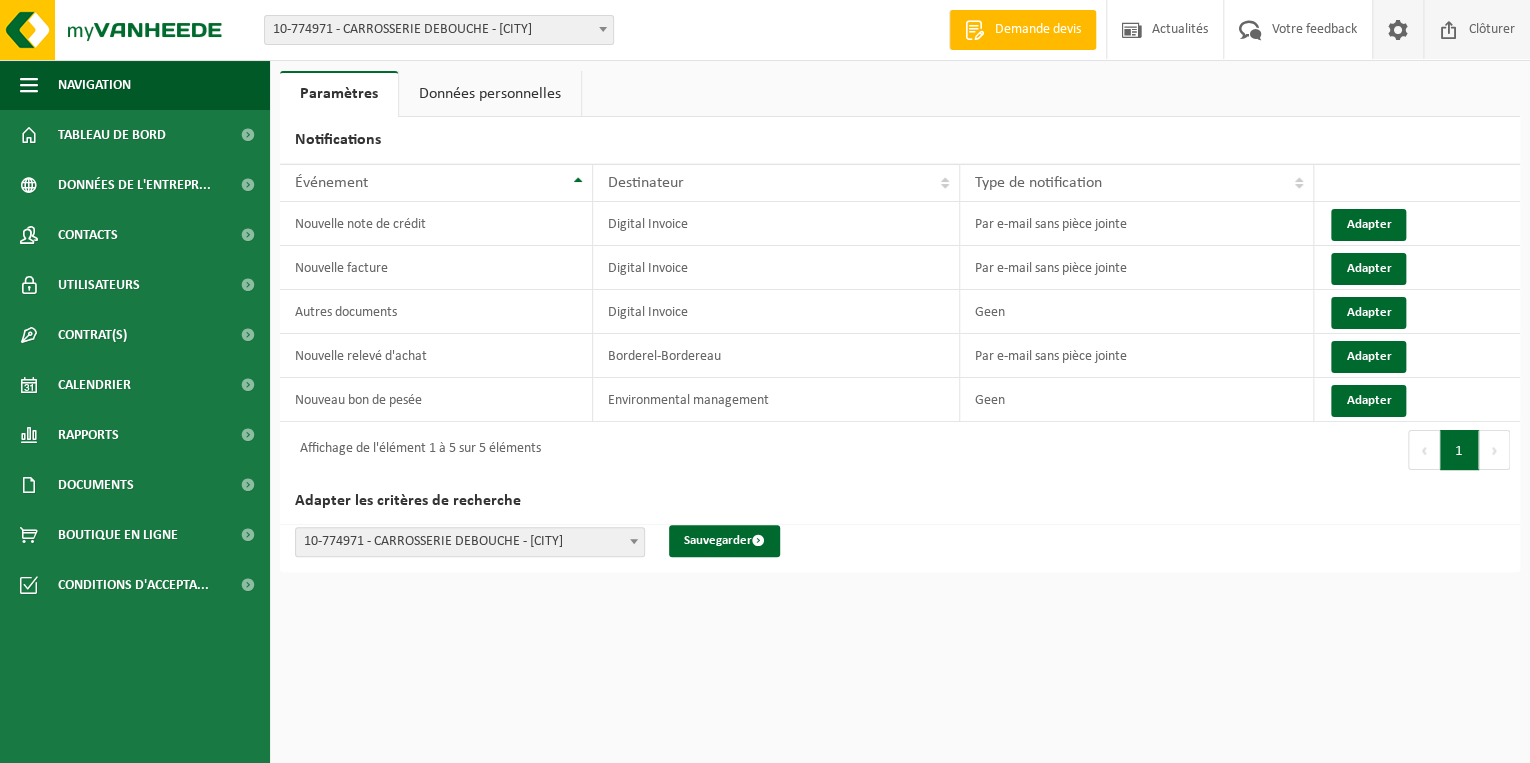 click on "Clôturer" at bounding box center [1492, 29] 